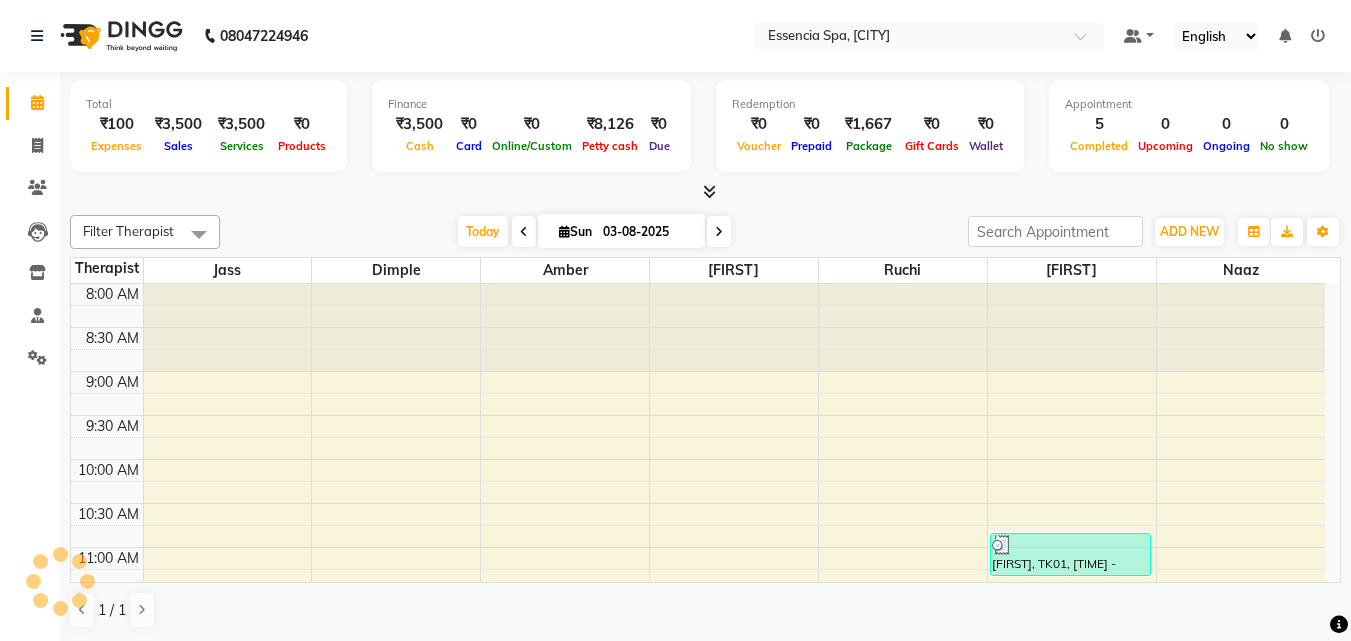 scroll, scrollTop: 0, scrollLeft: 0, axis: both 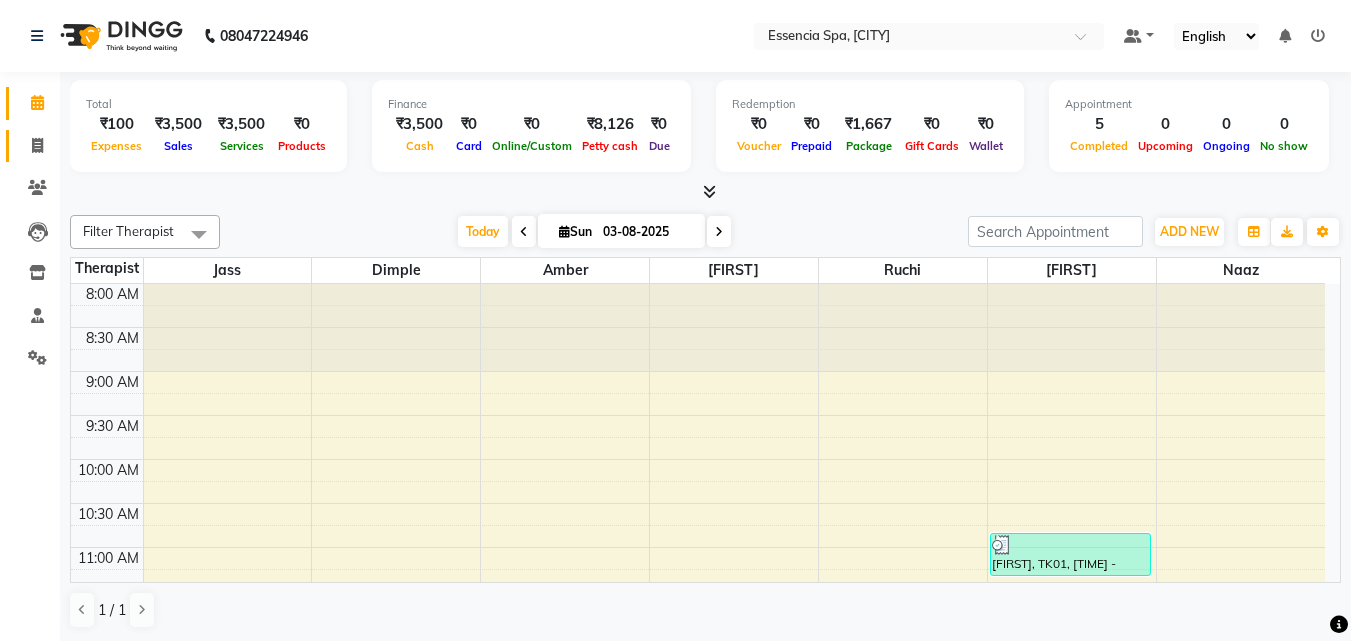 click on "Invoice" 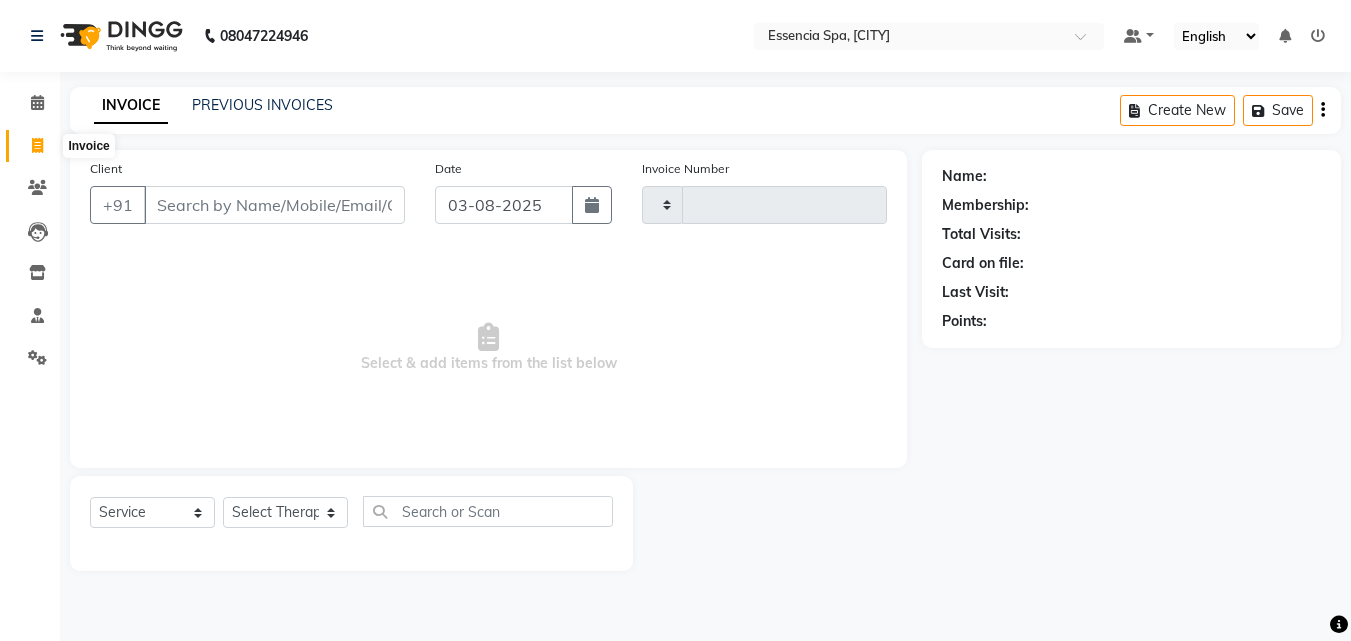 click on "Client" at bounding box center (274, 205) 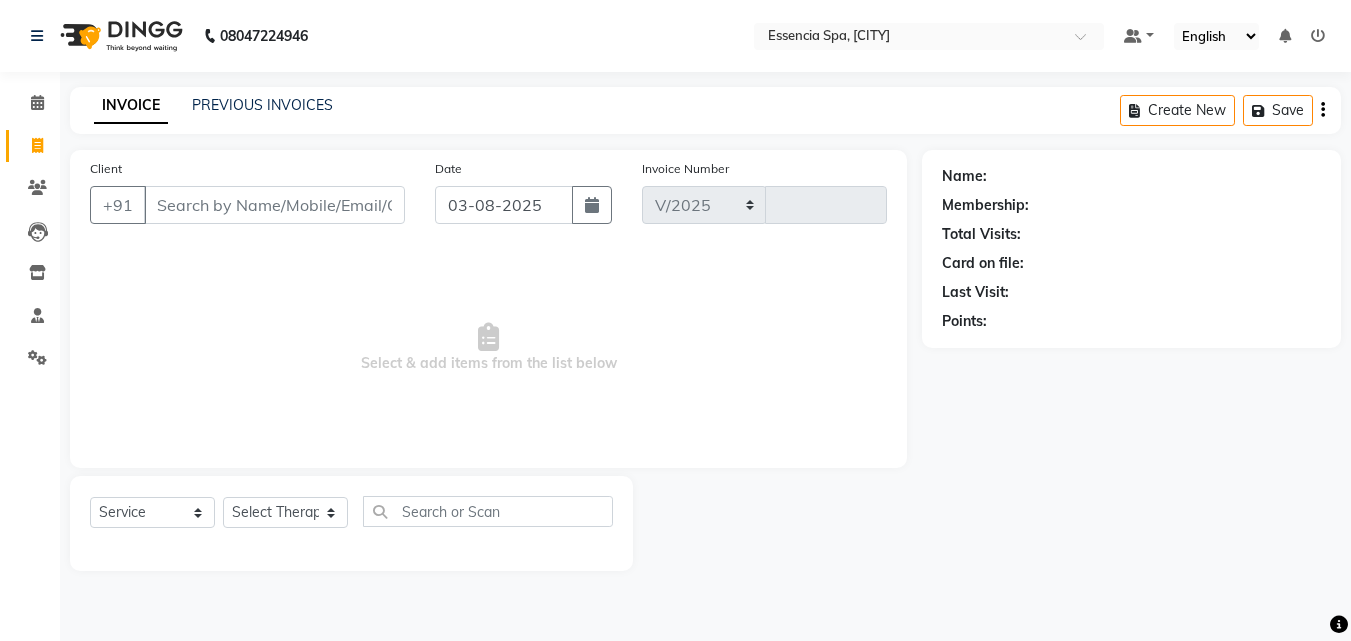 type on "[PHONE]" 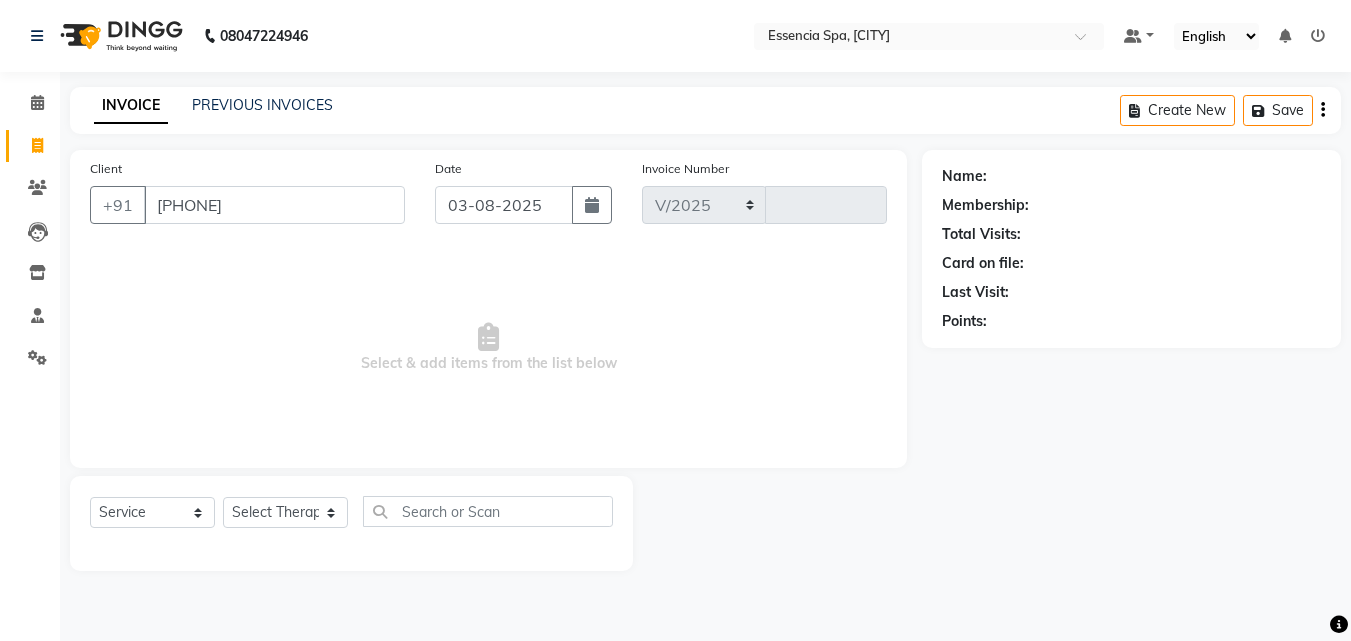select on "7037" 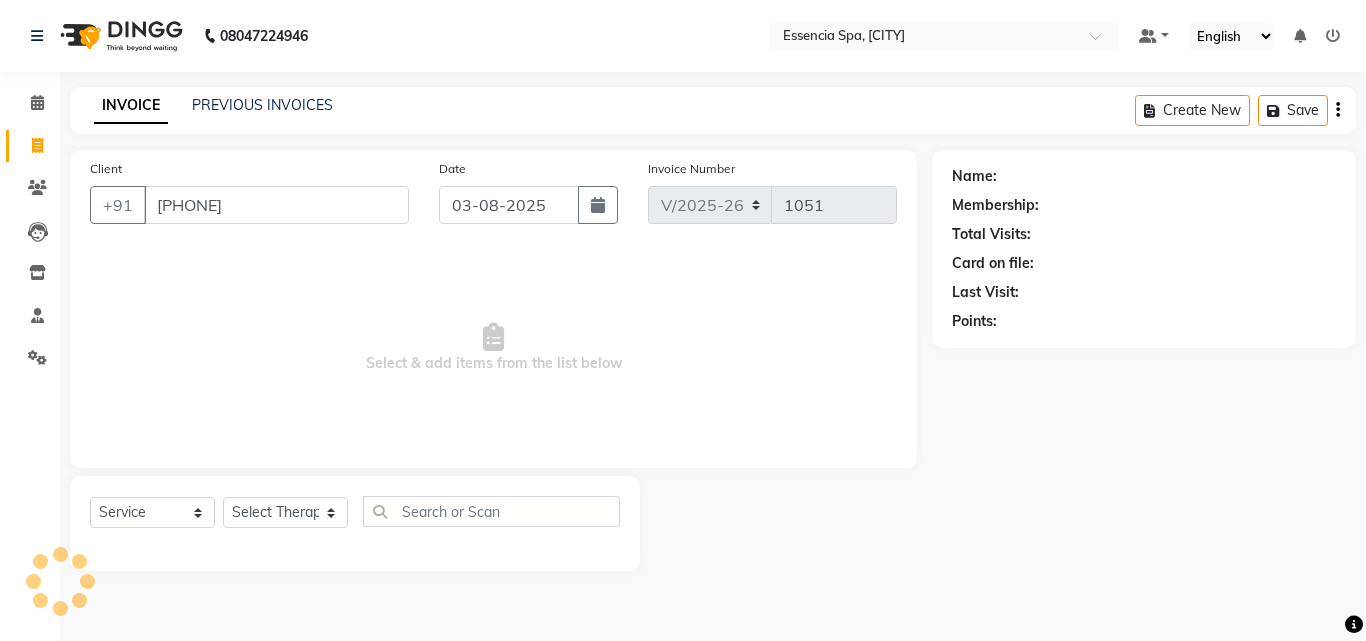 type on "[PHONE]" 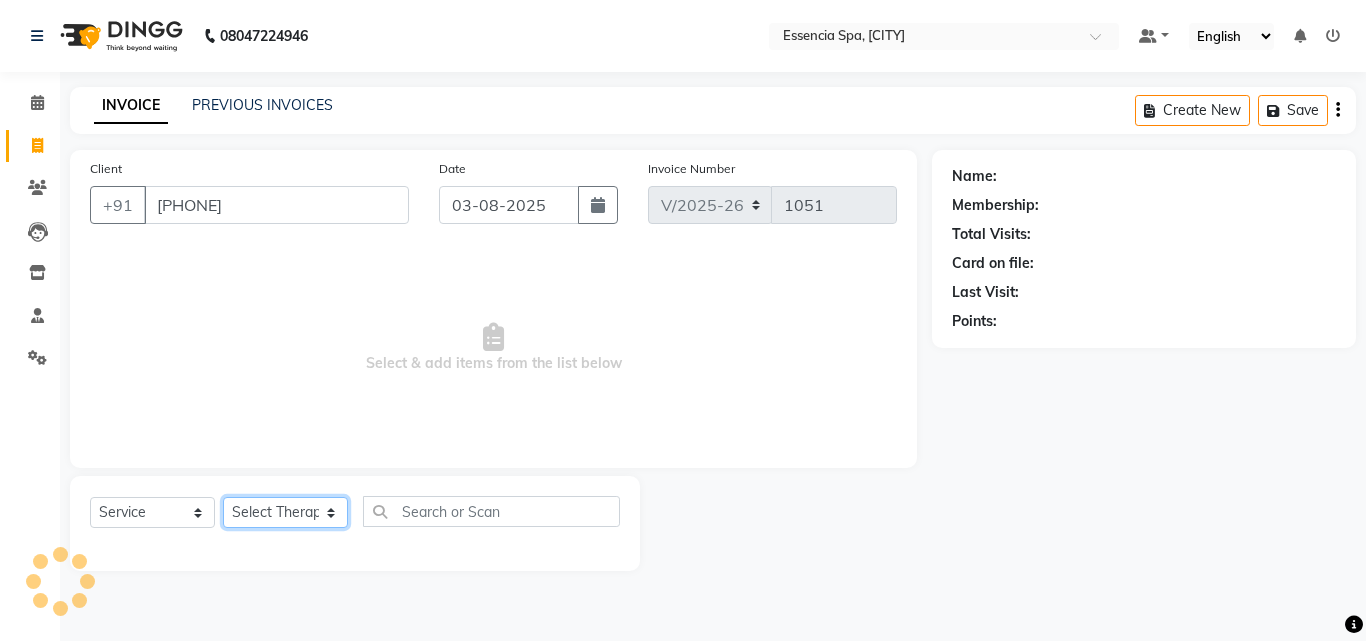 click on "Select Therapist" 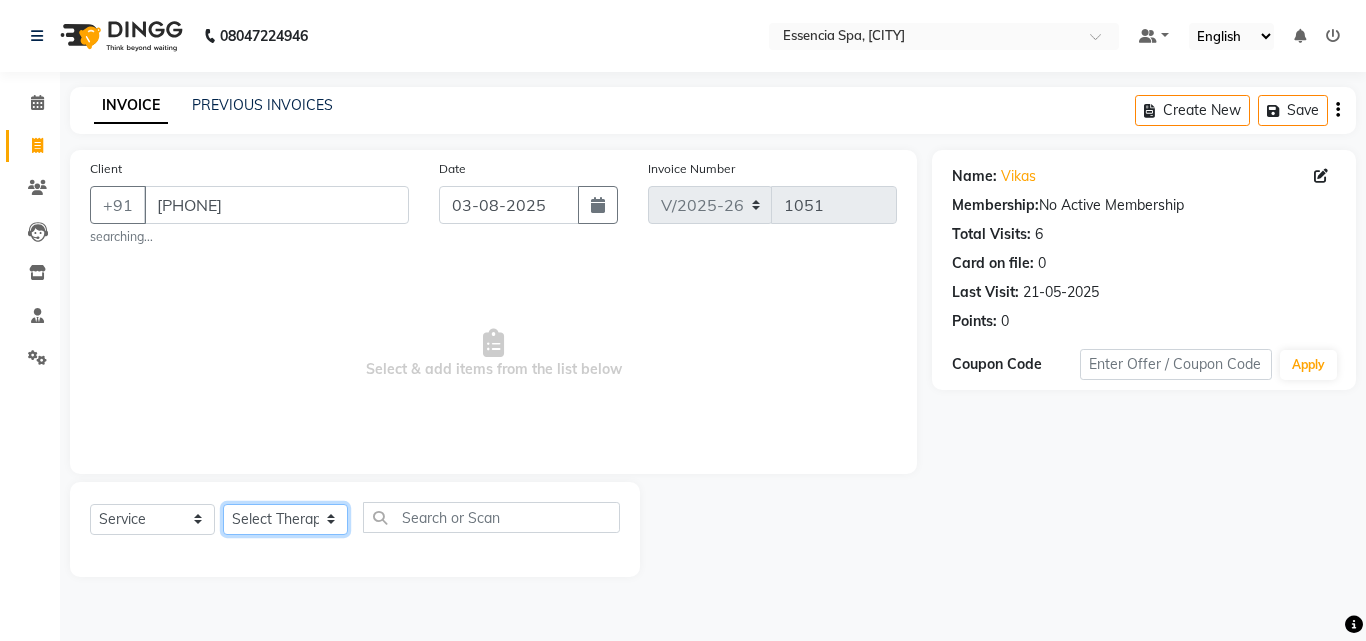 select on "68685" 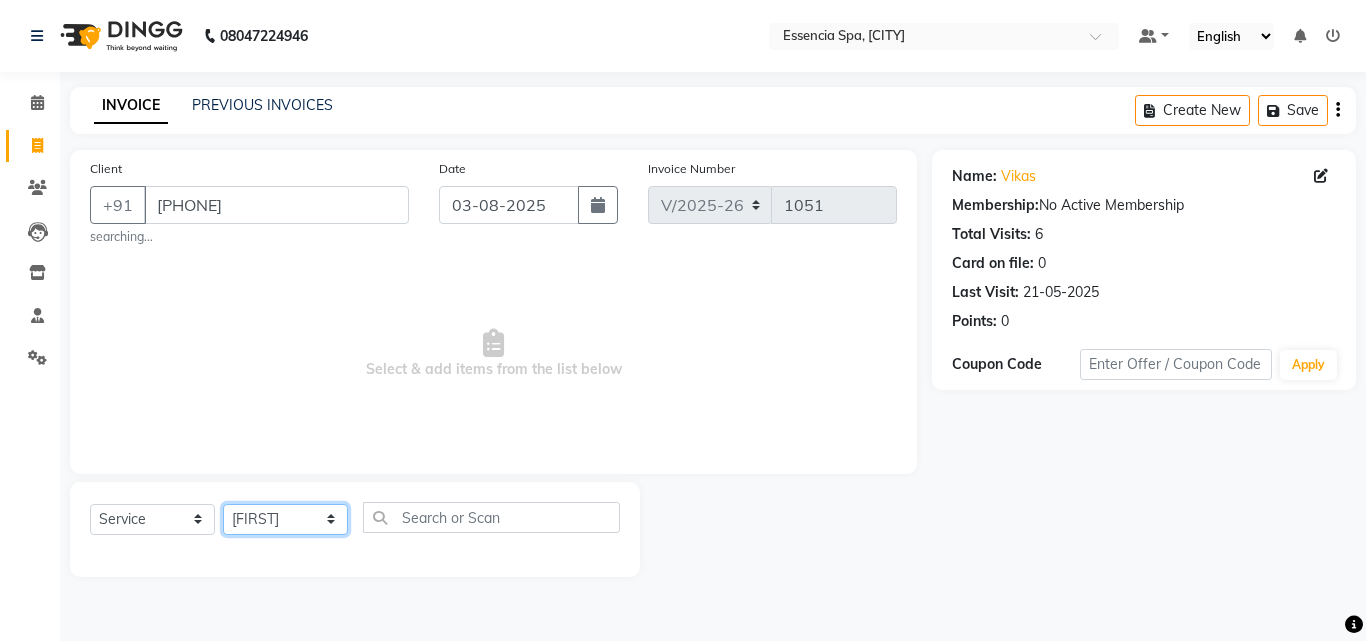 click on "Select Therapist [FIRST] [FIRST] [FIRST] [FIRST] [FIRST] [FIRST] [FIRST]" 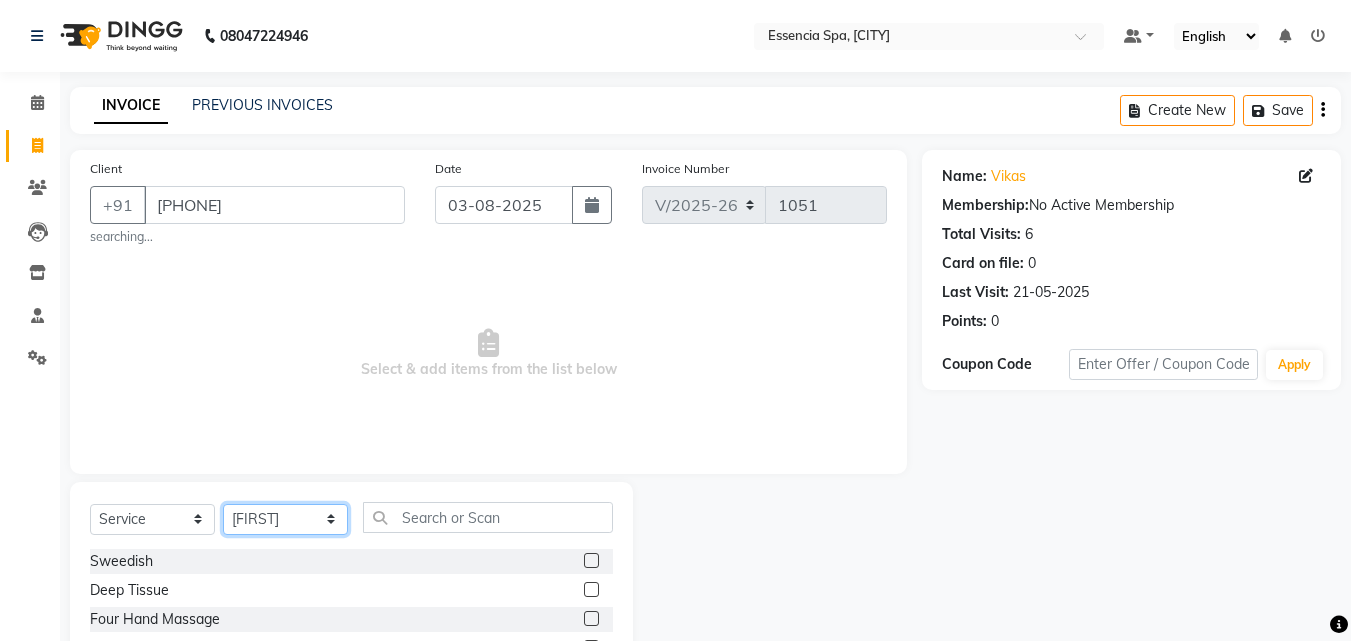 scroll, scrollTop: 166, scrollLeft: 0, axis: vertical 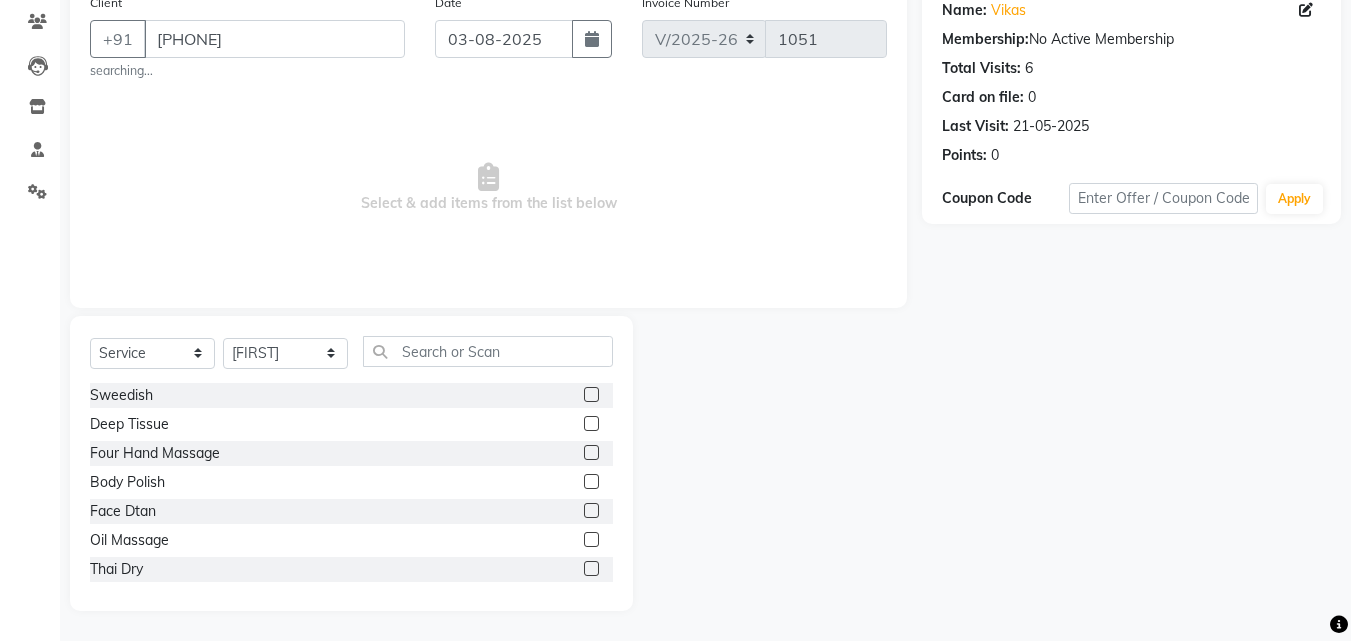 click 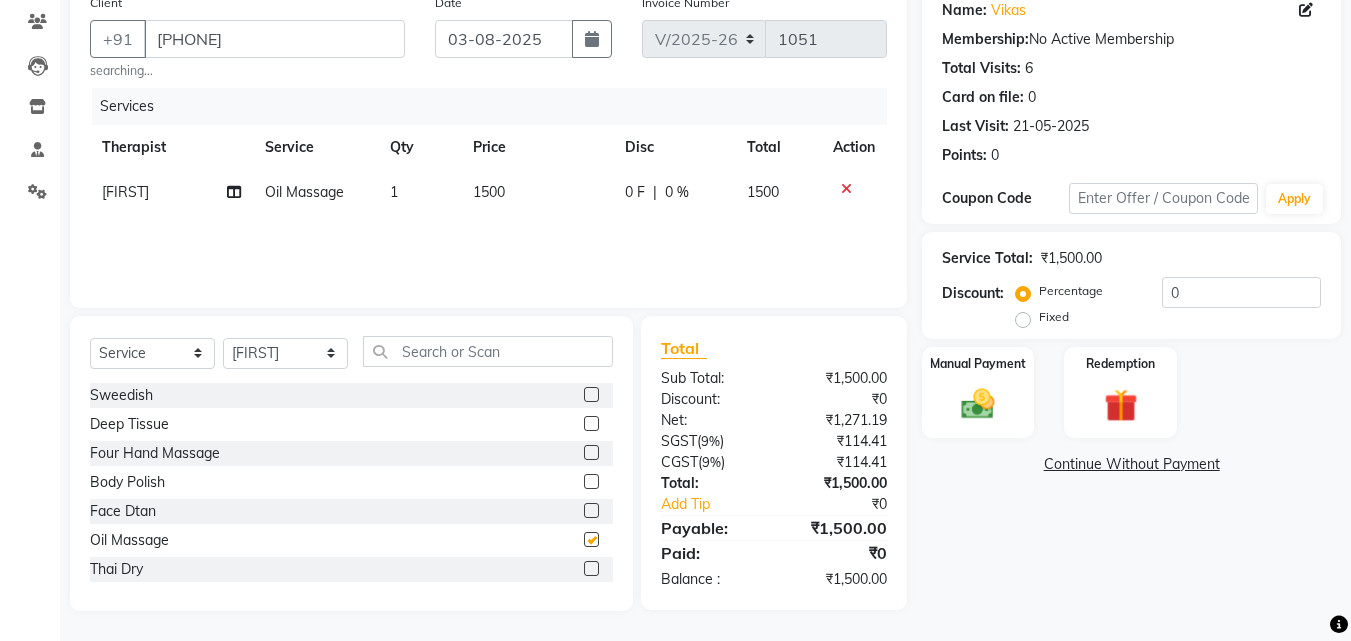 checkbox on "false" 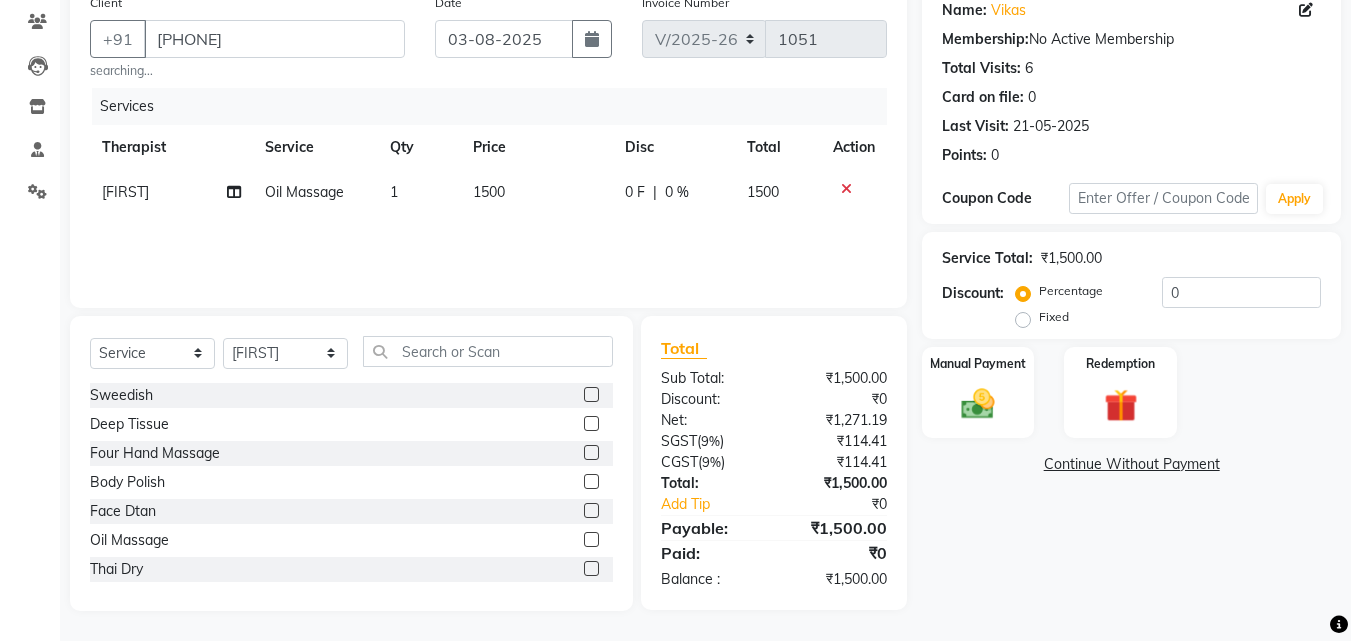 click on "0 F | 0 %" 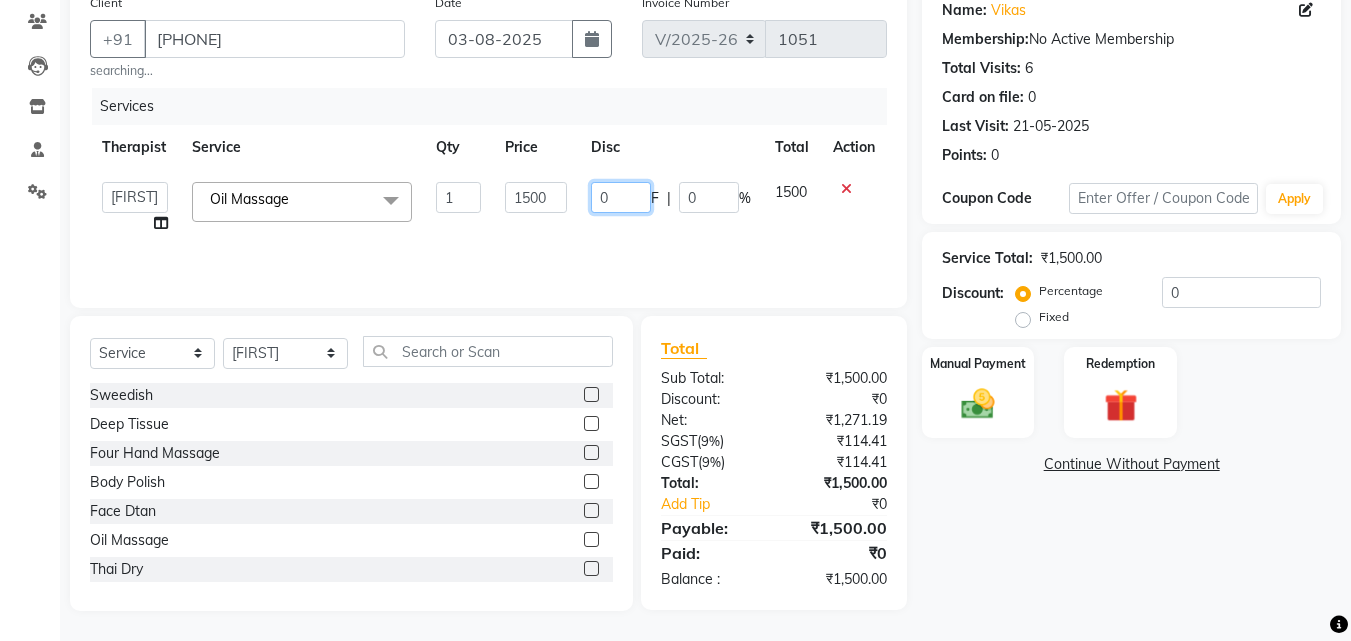 drag, startPoint x: 587, startPoint y: 212, endPoint x: 576, endPoint y: 213, distance: 11.045361 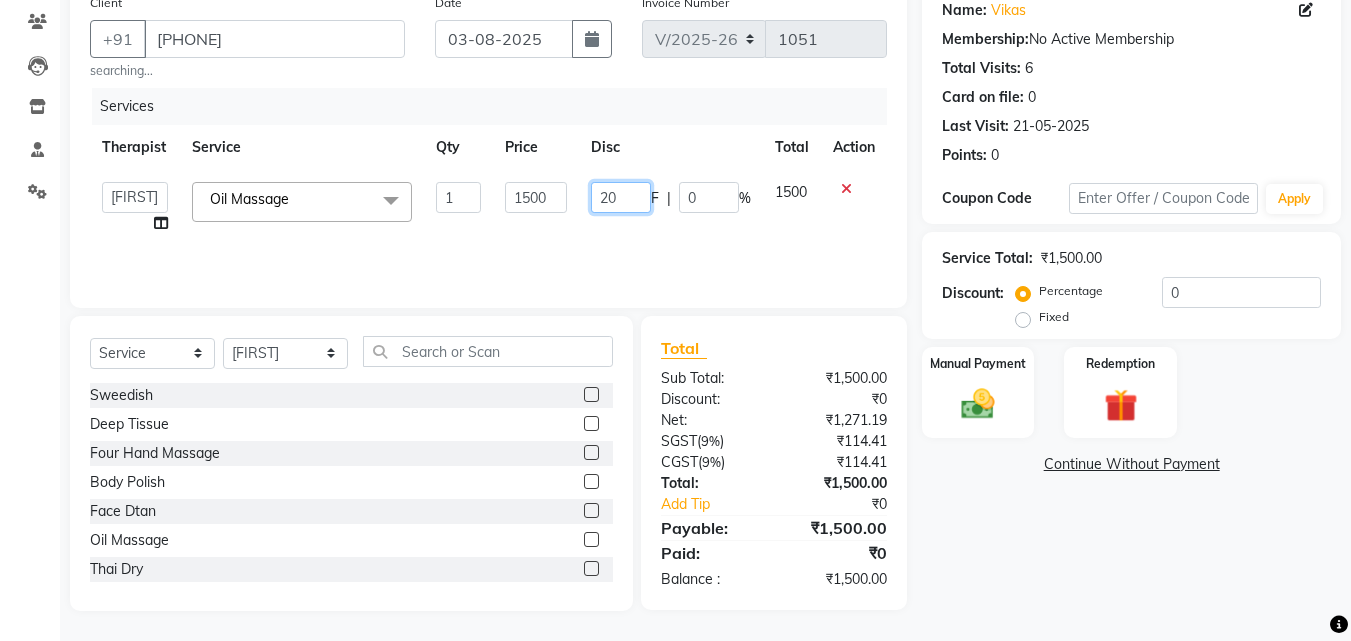 type on "200" 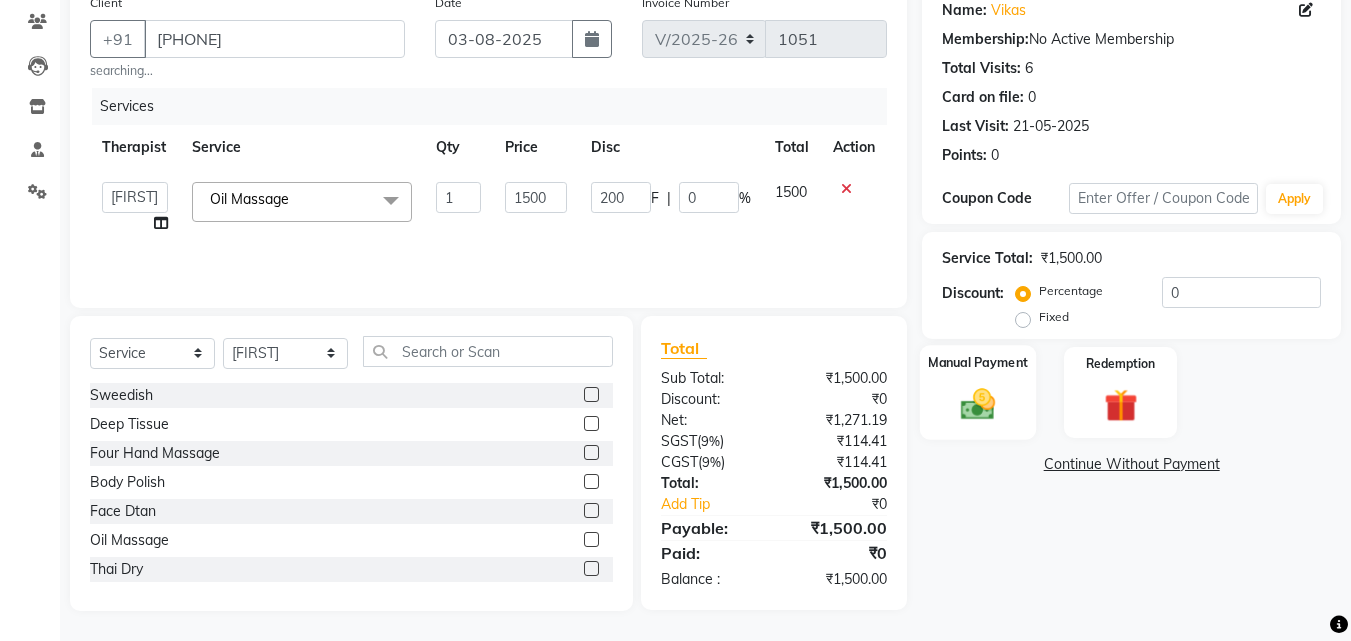 click 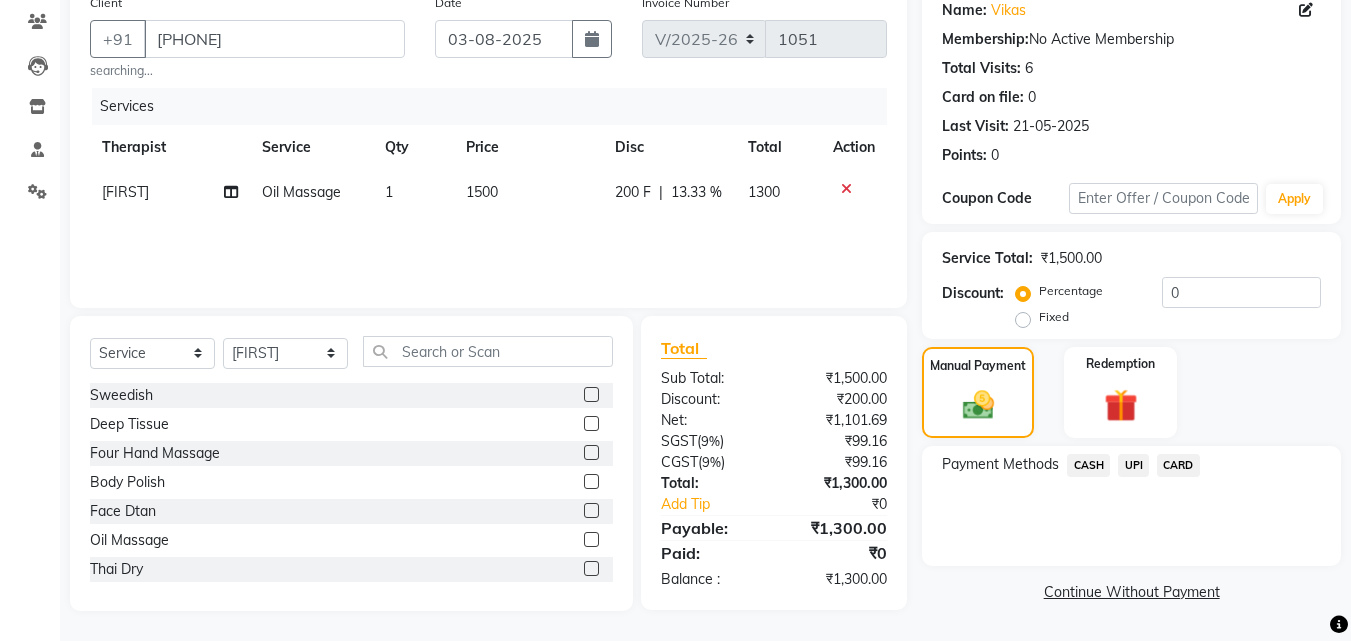 click on "UPI" 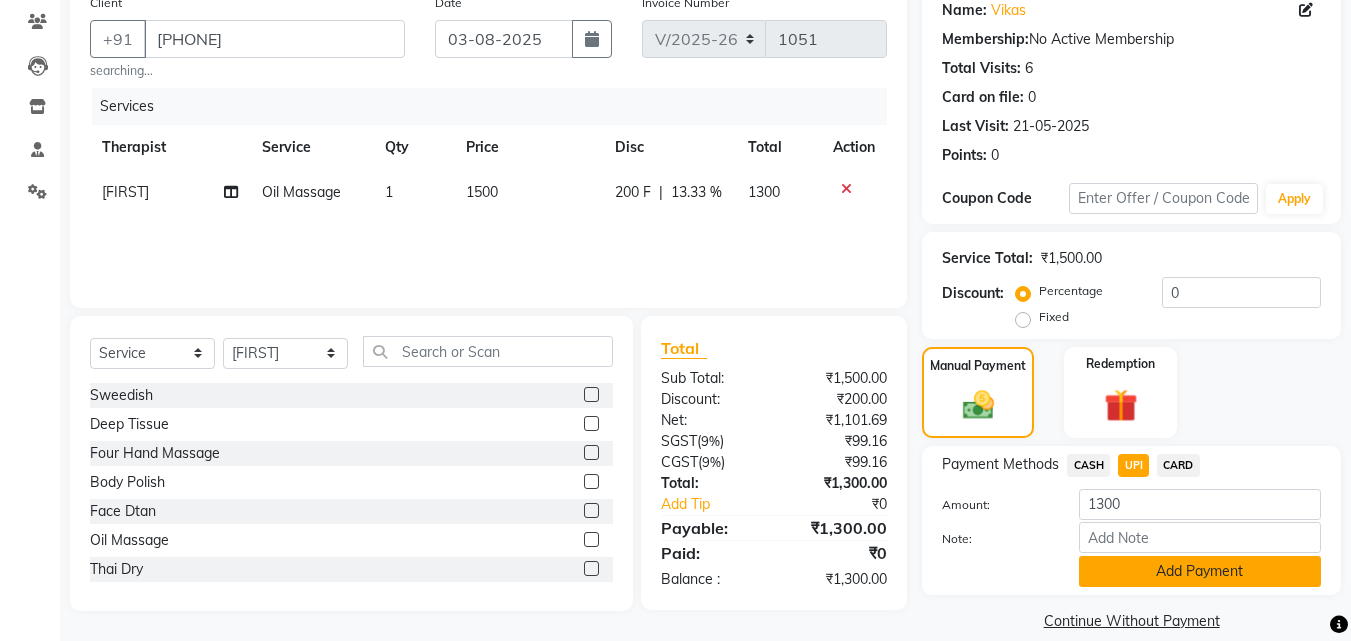 scroll, scrollTop: 191, scrollLeft: 0, axis: vertical 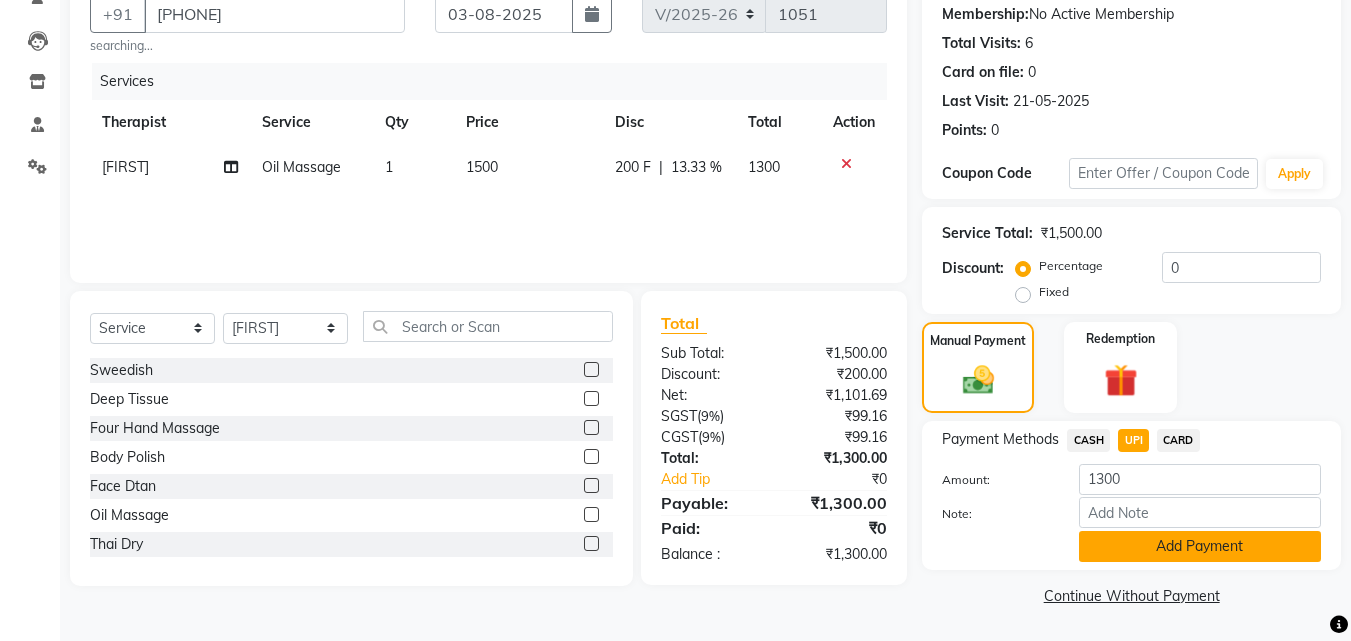 click on "Add Payment" 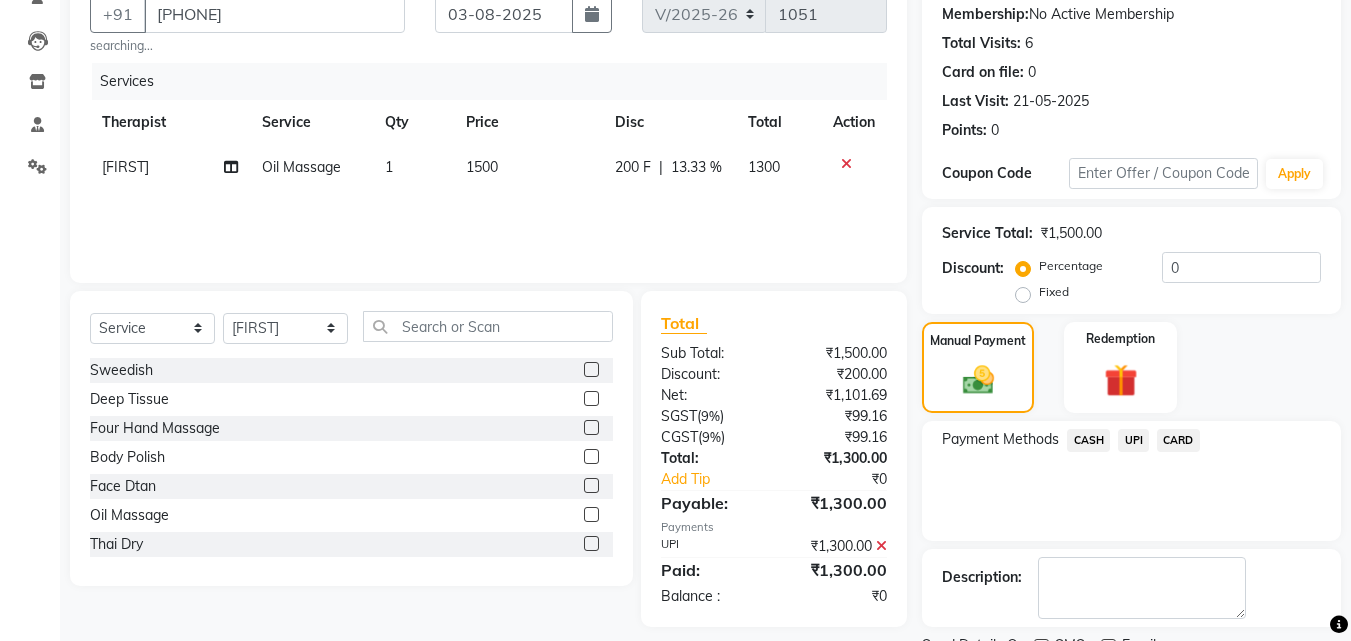 scroll, scrollTop: 275, scrollLeft: 0, axis: vertical 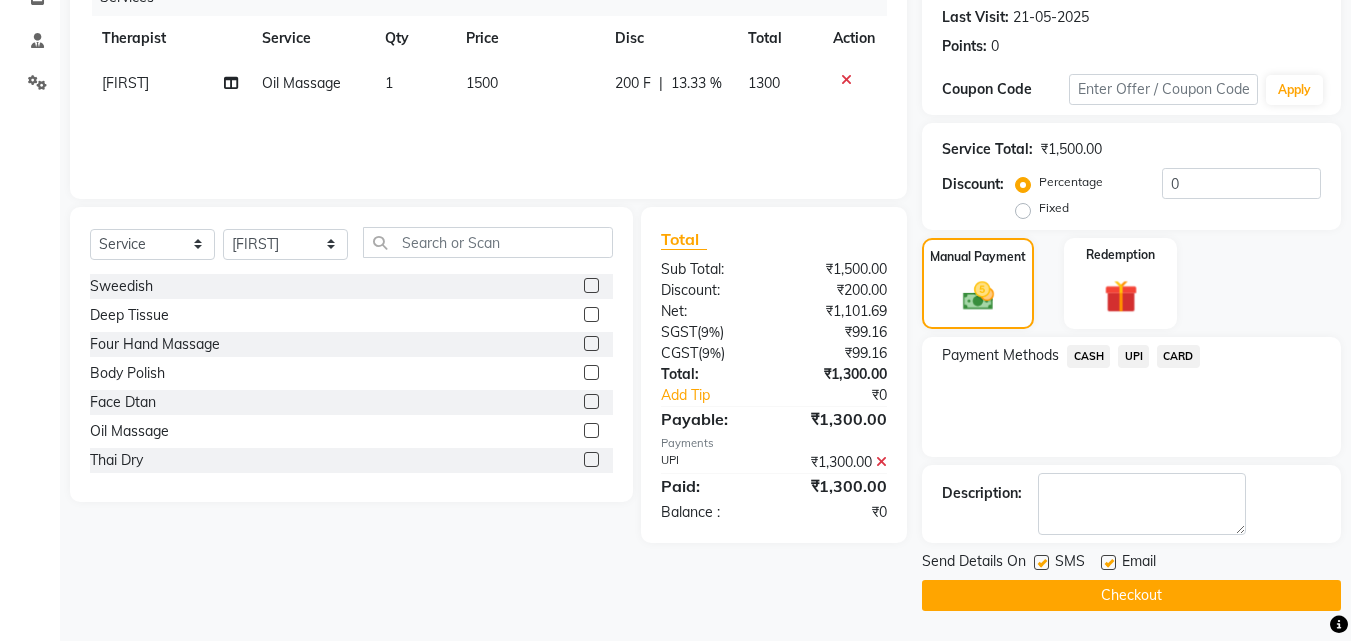 click 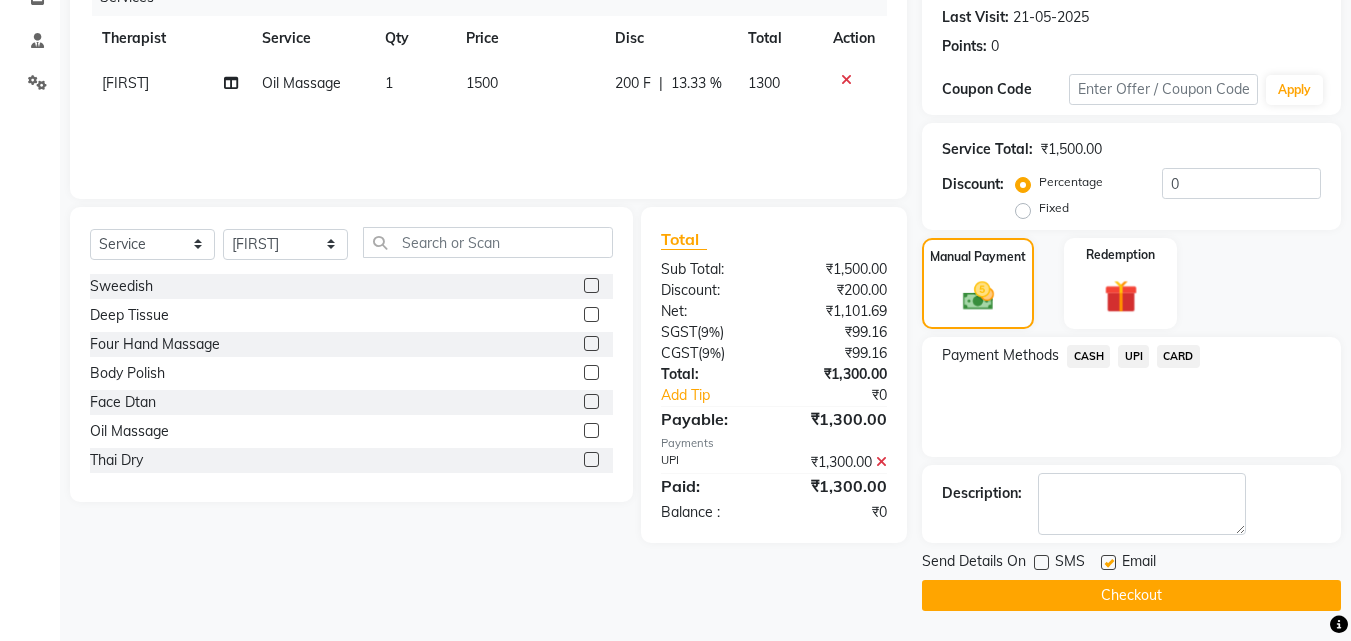 click 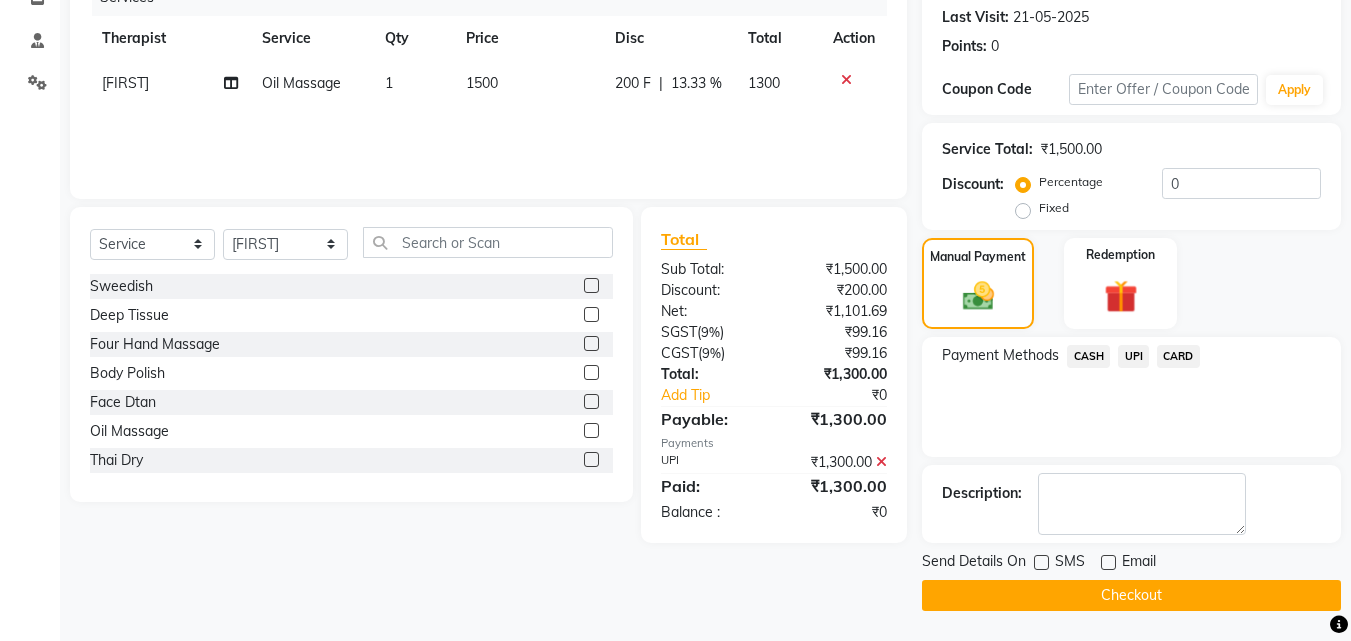 click on "Checkout" 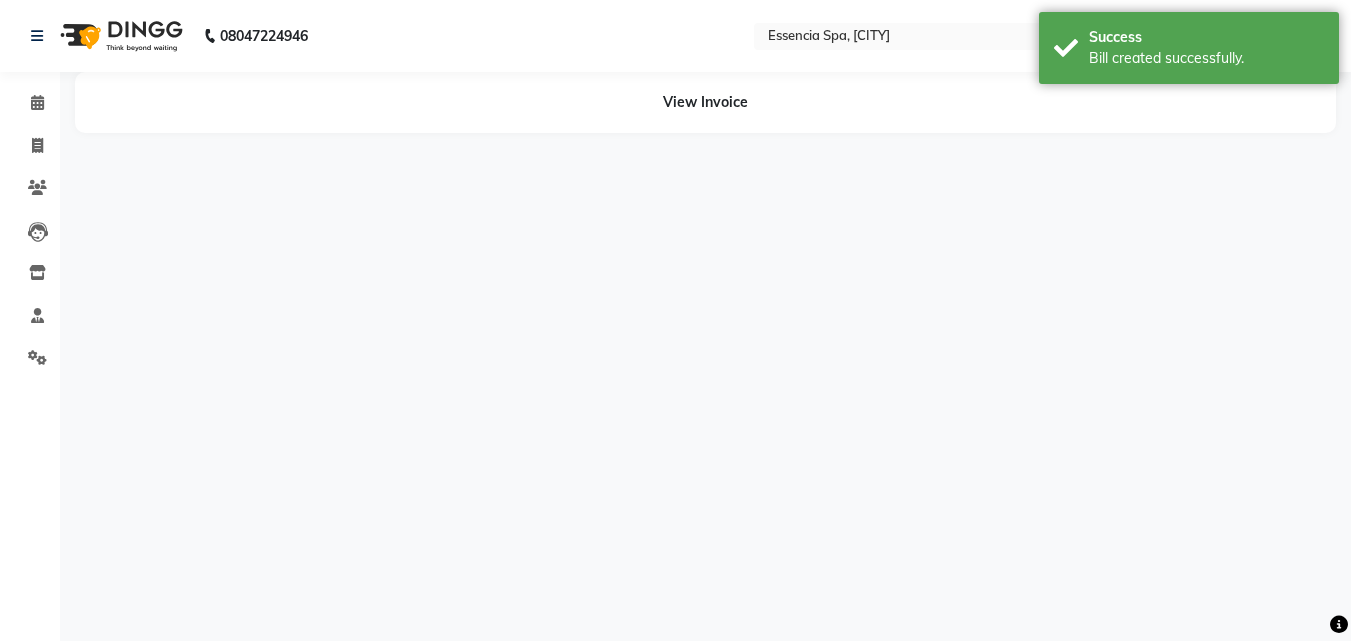 scroll, scrollTop: 0, scrollLeft: 0, axis: both 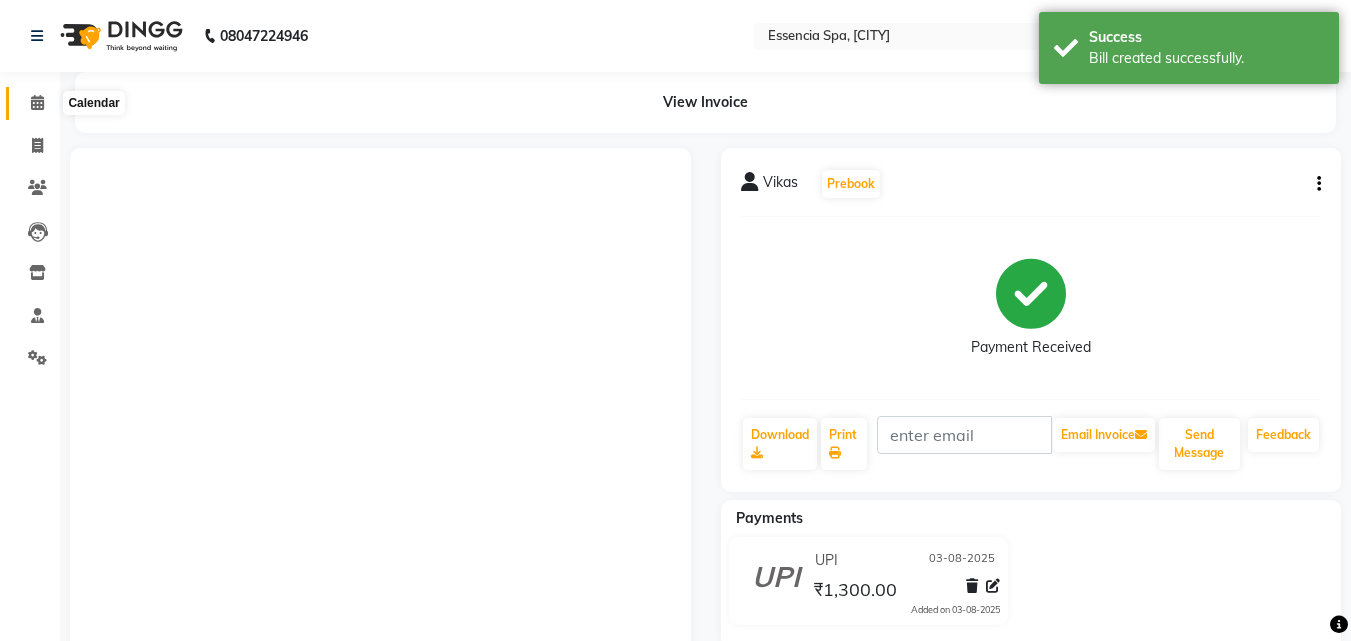 click 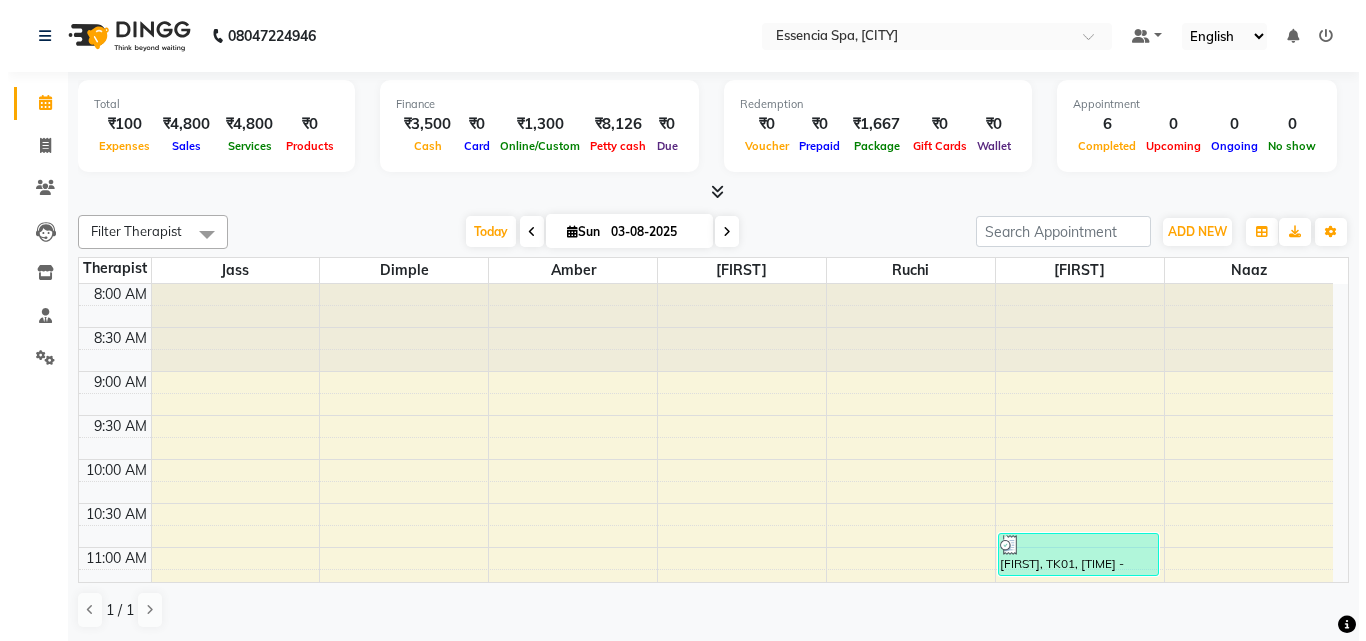 scroll, scrollTop: 0, scrollLeft: 0, axis: both 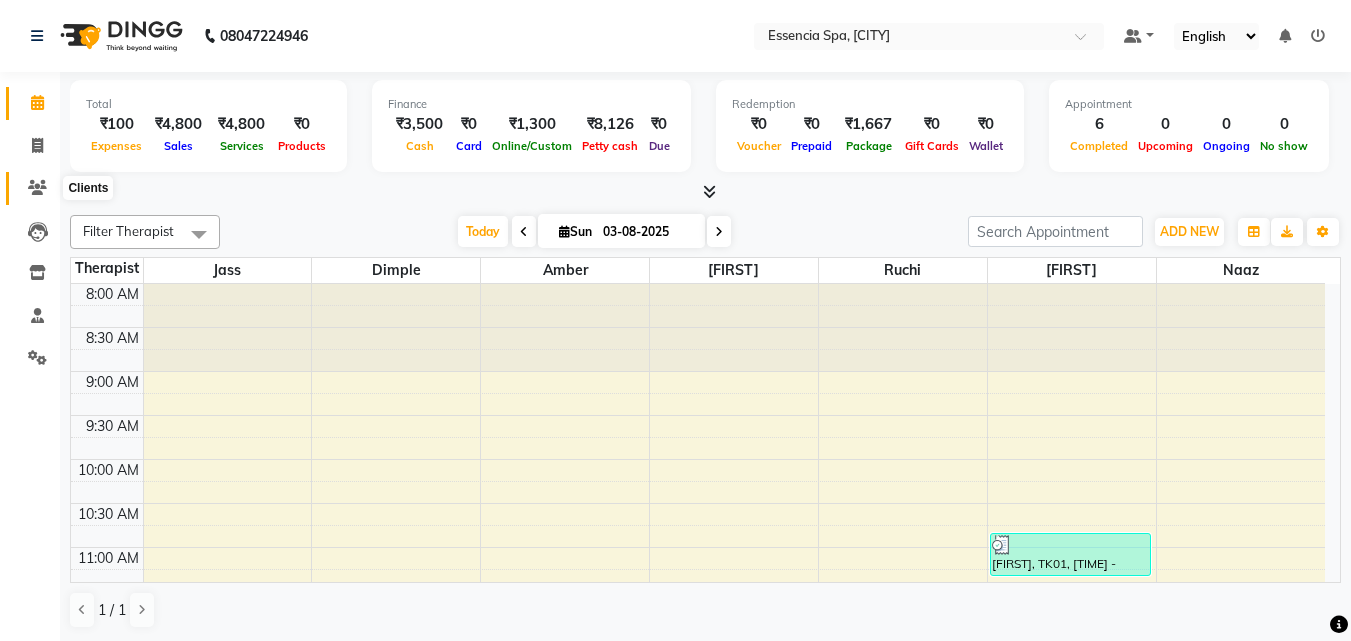 click 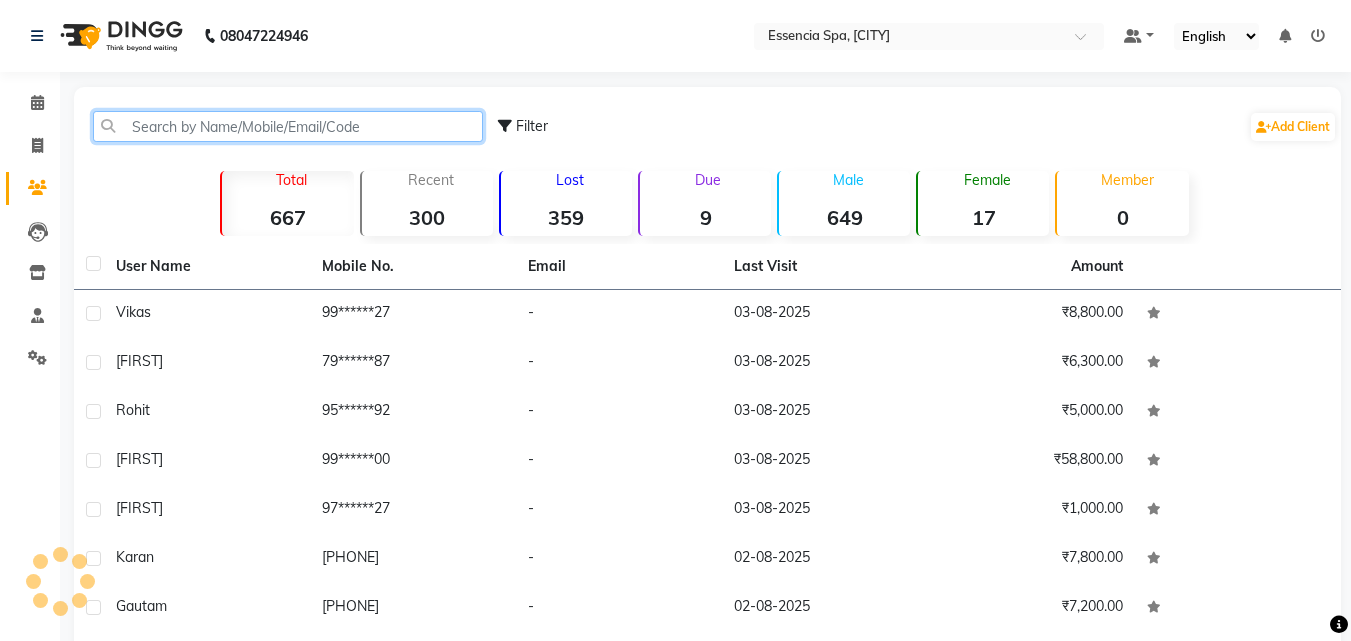 click 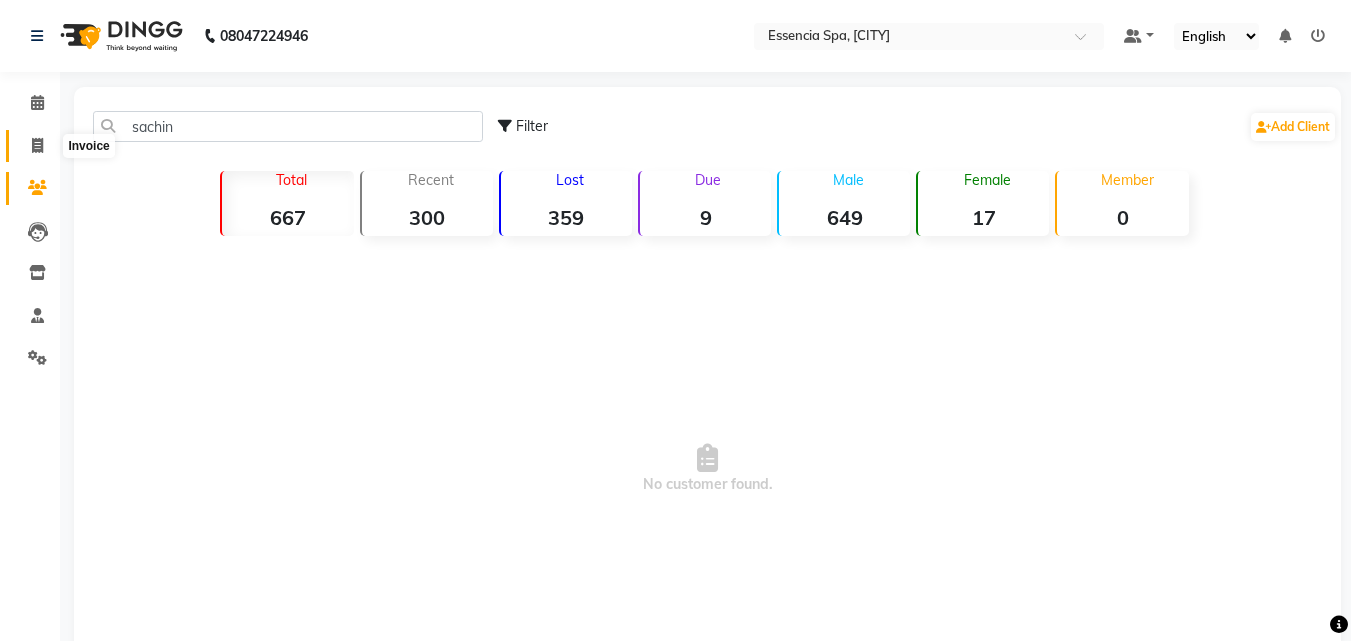 click 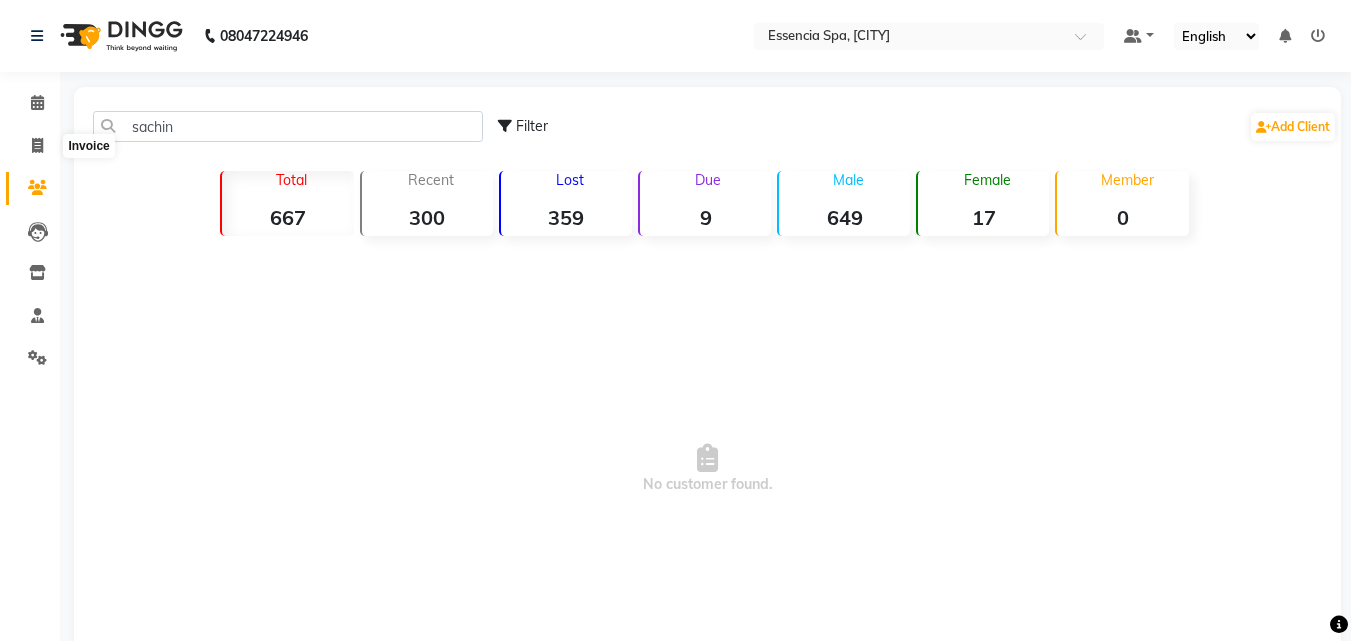 select on "service" 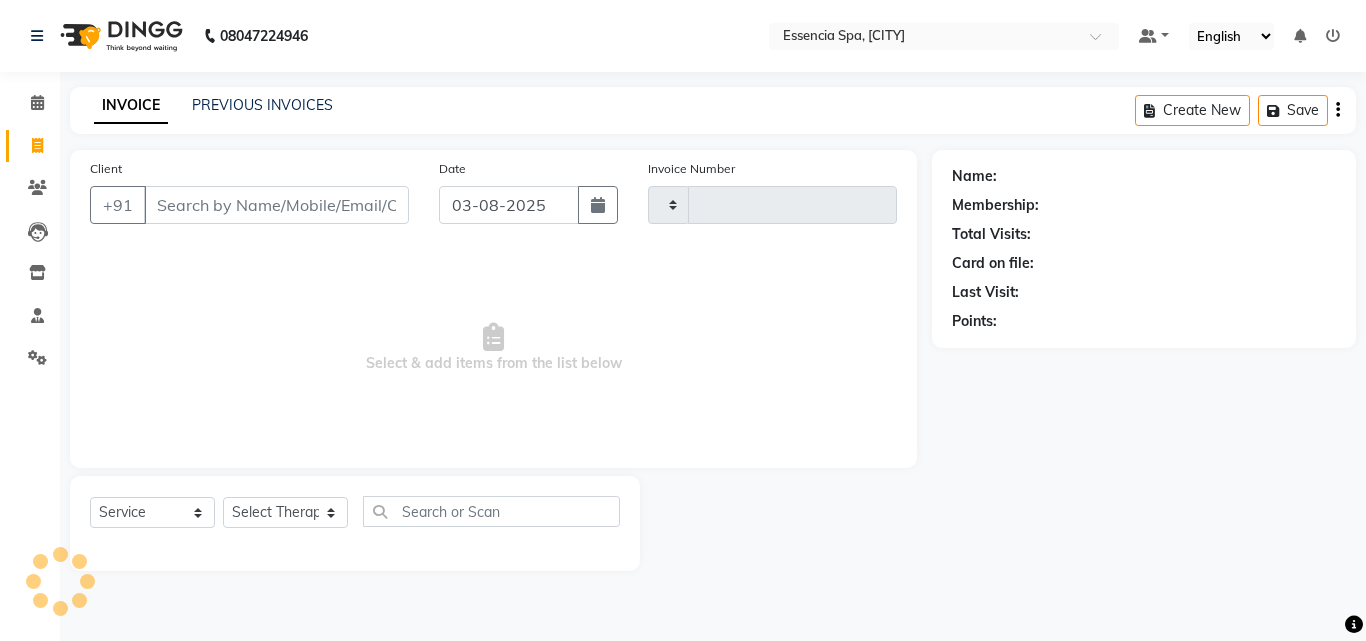click on "Client" at bounding box center [276, 205] 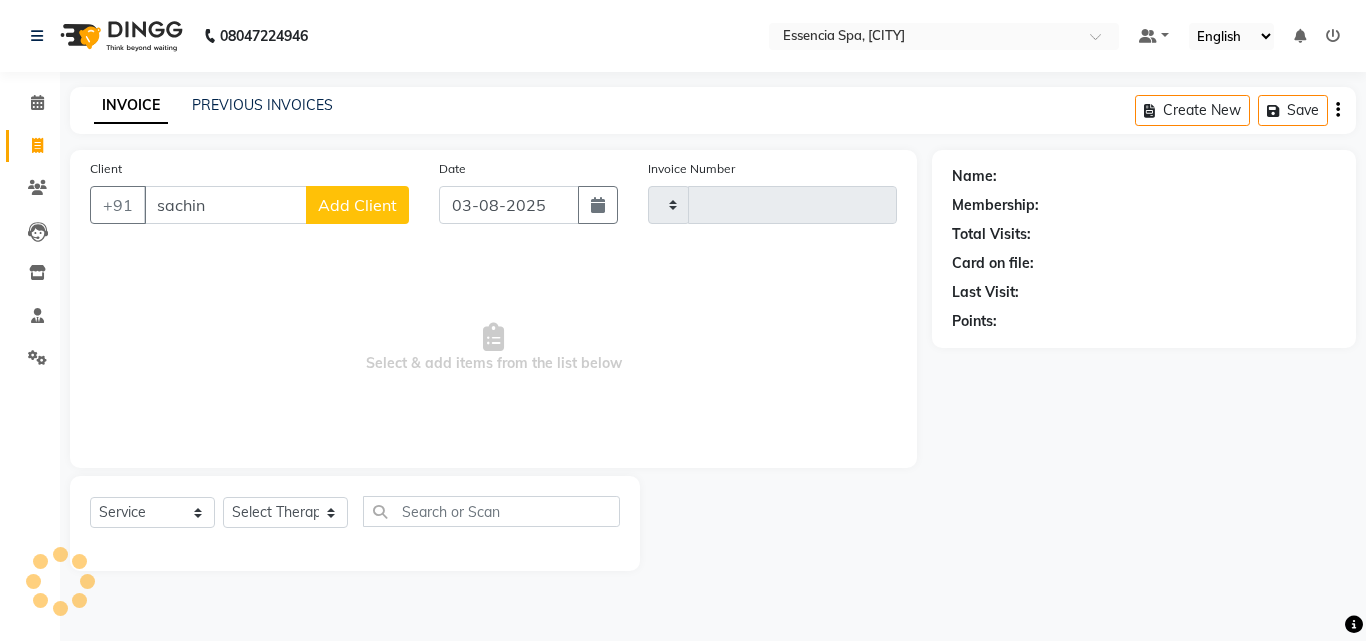 type on "1052" 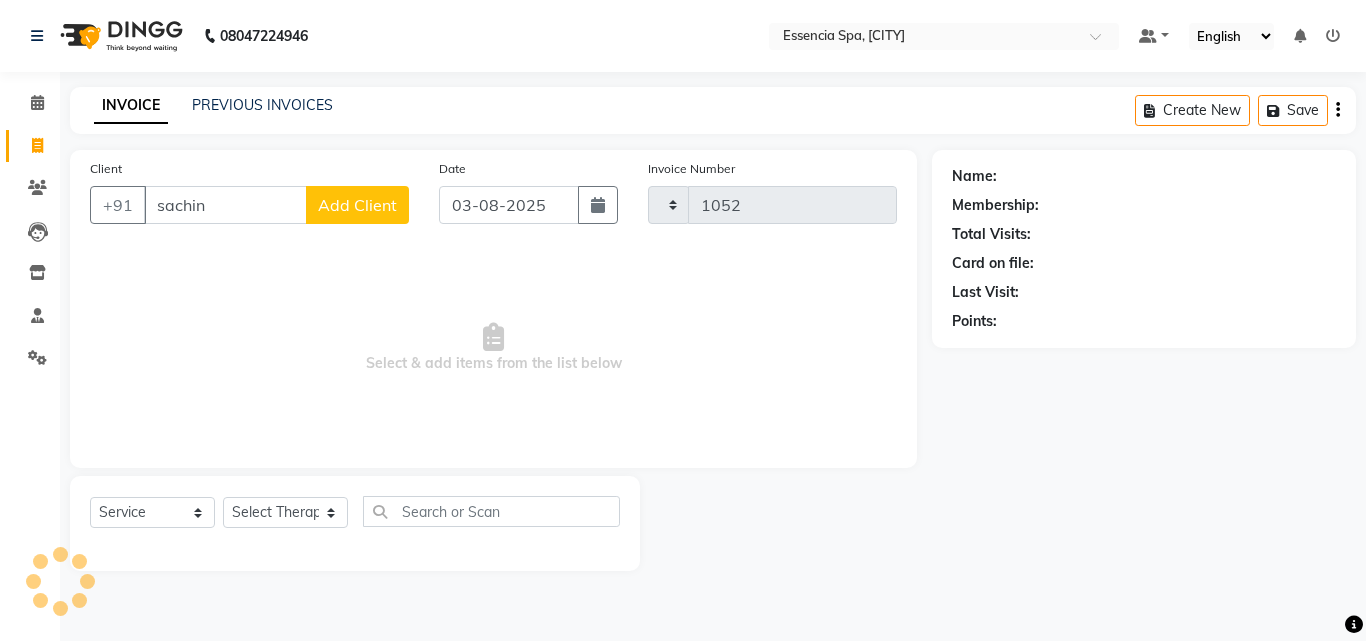 select on "7037" 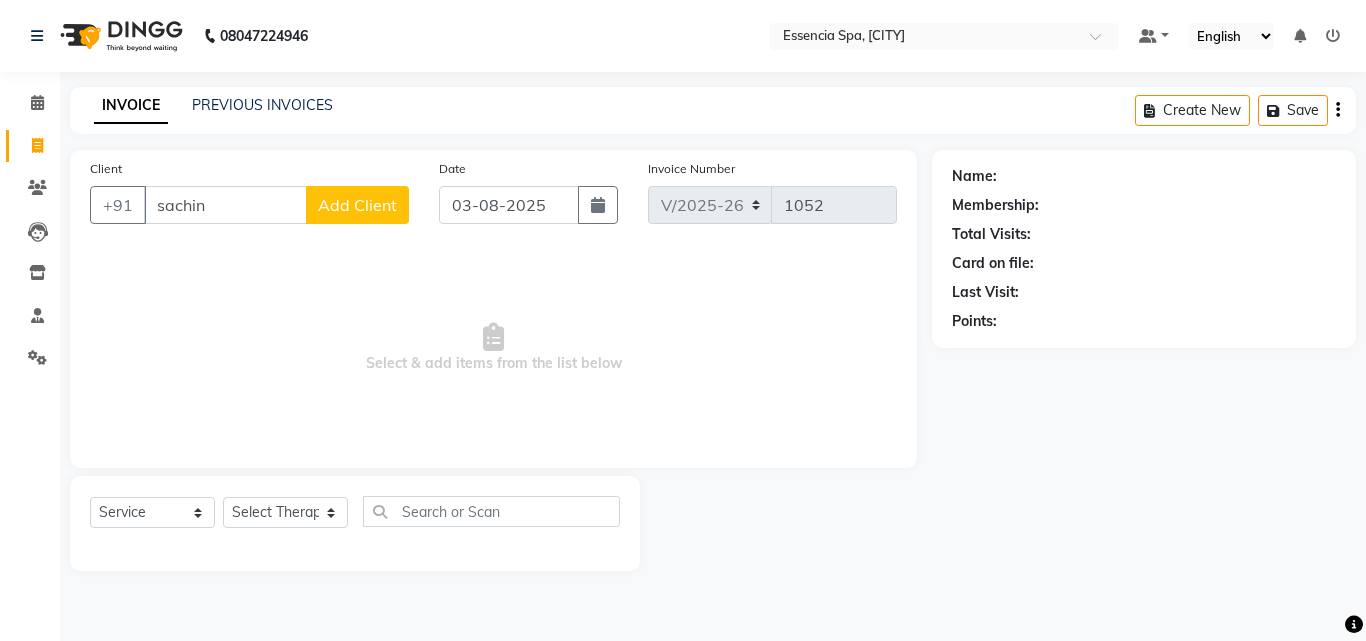 type on "sachin" 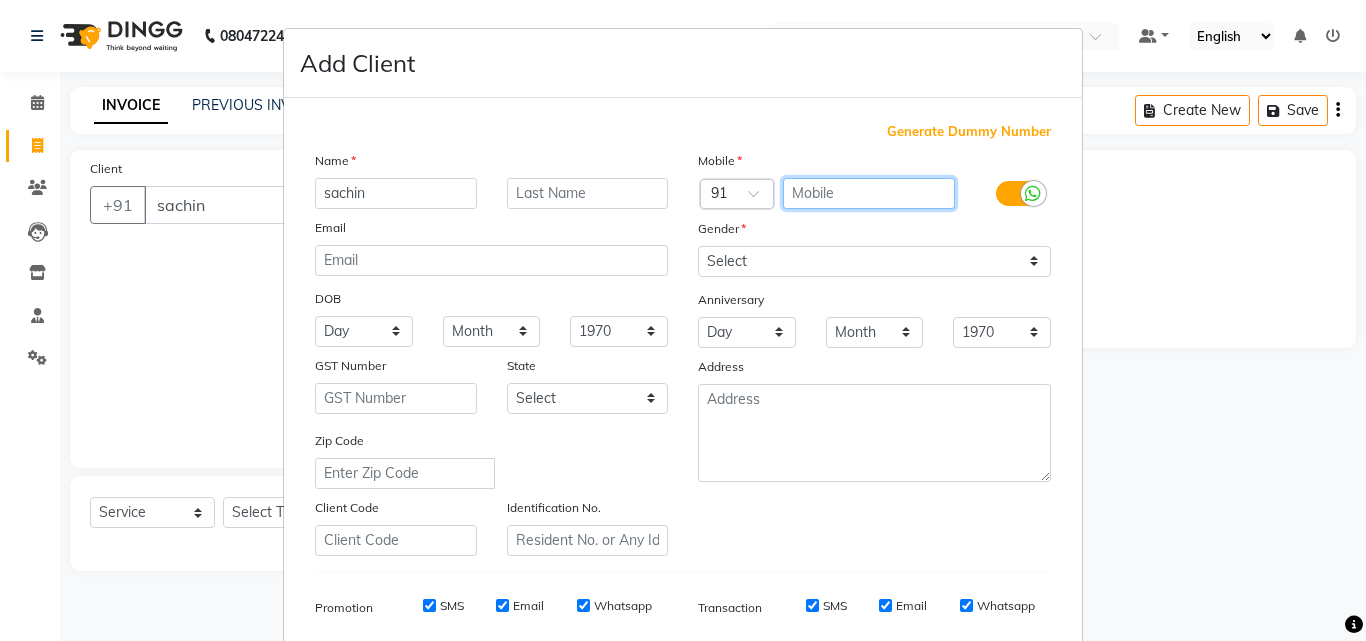 click at bounding box center (869, 193) 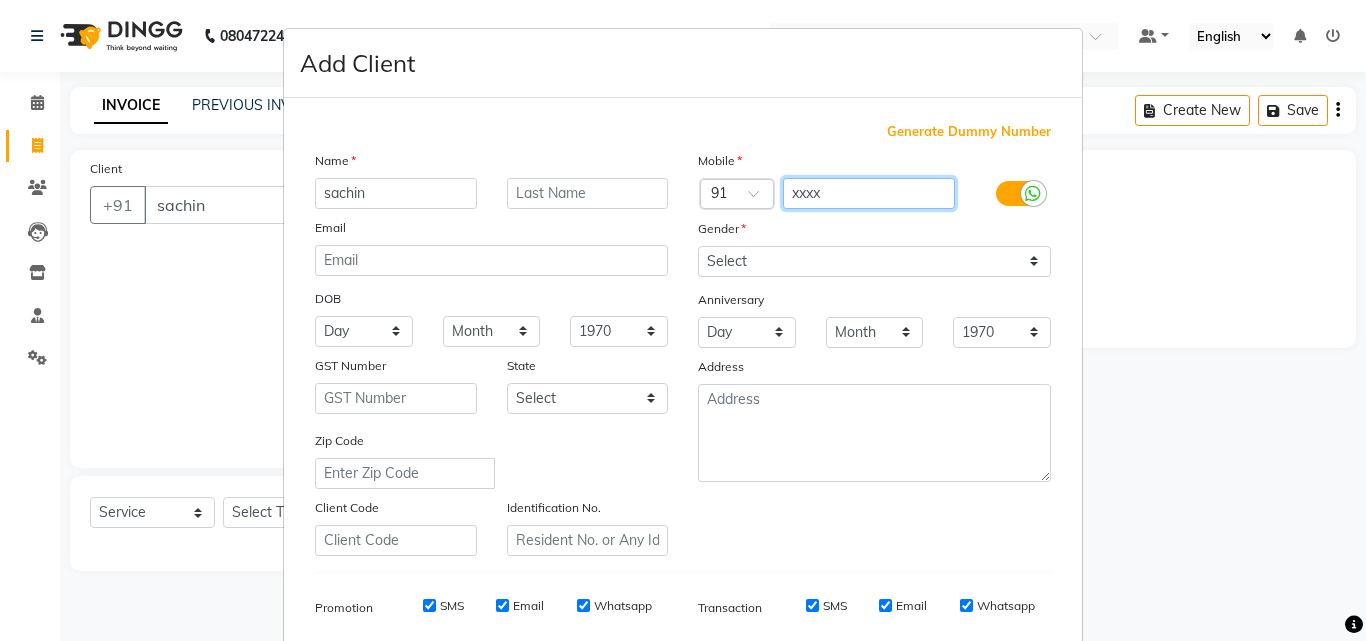 type on "xxxx" 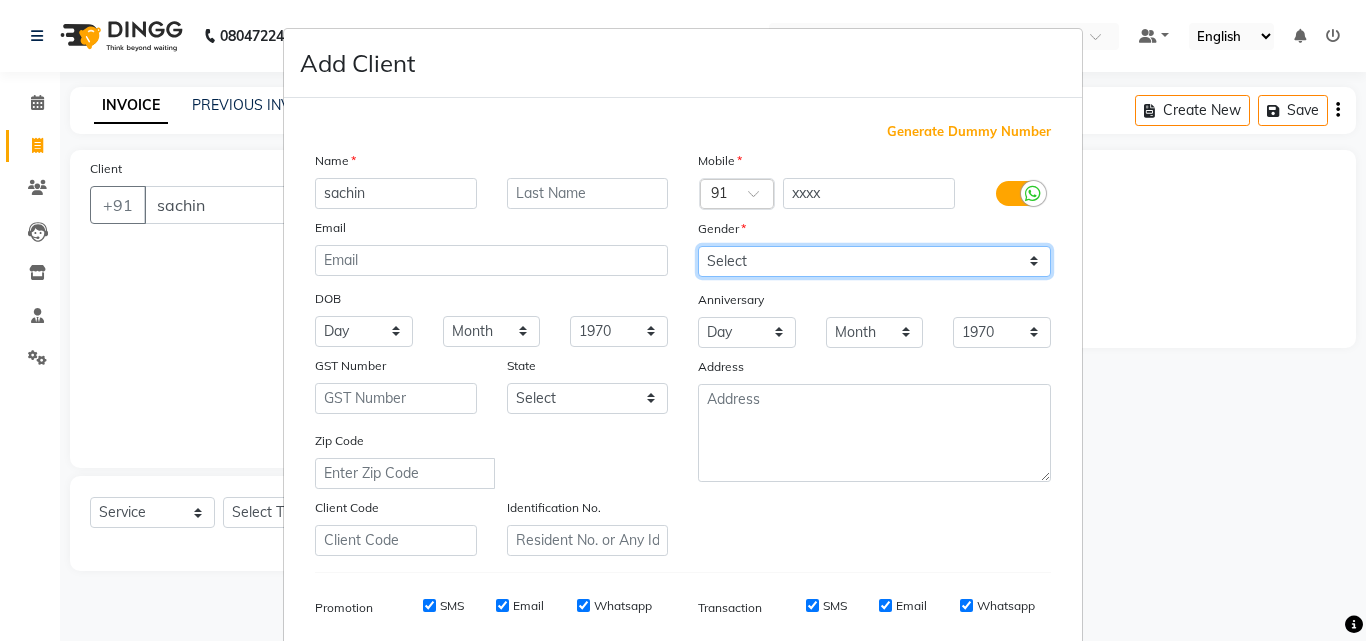 click on "Select Male Female Other Prefer Not To Say" at bounding box center (874, 261) 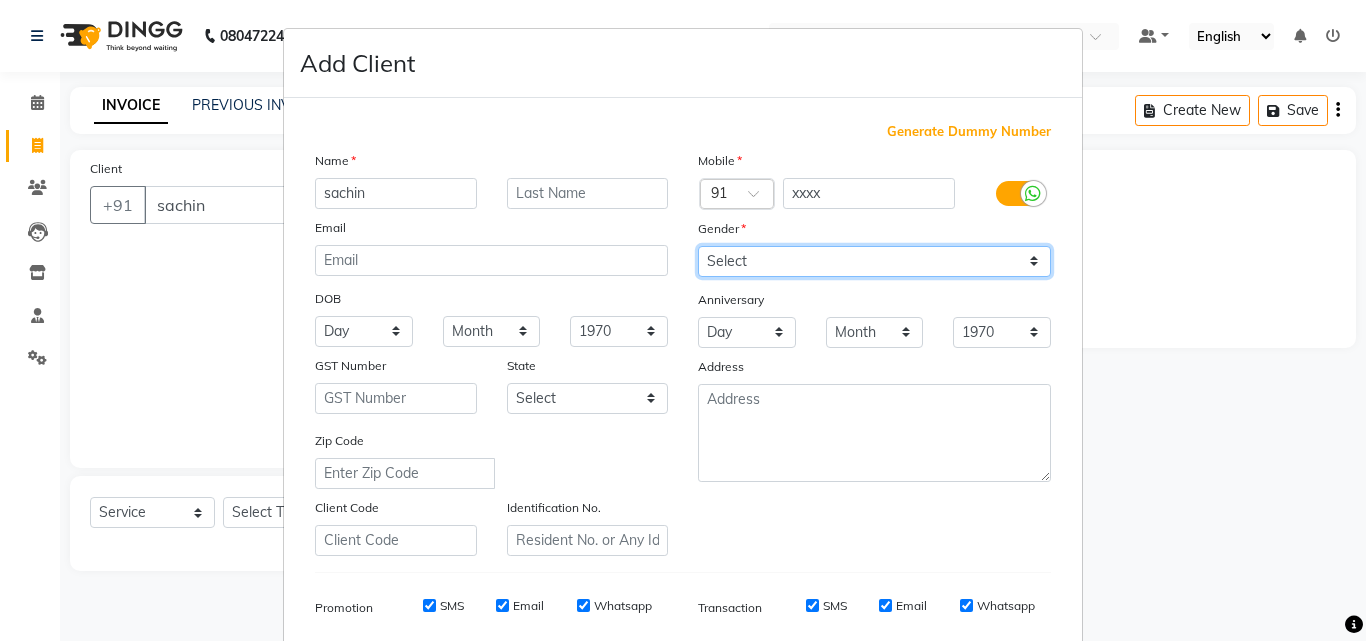 select on "male" 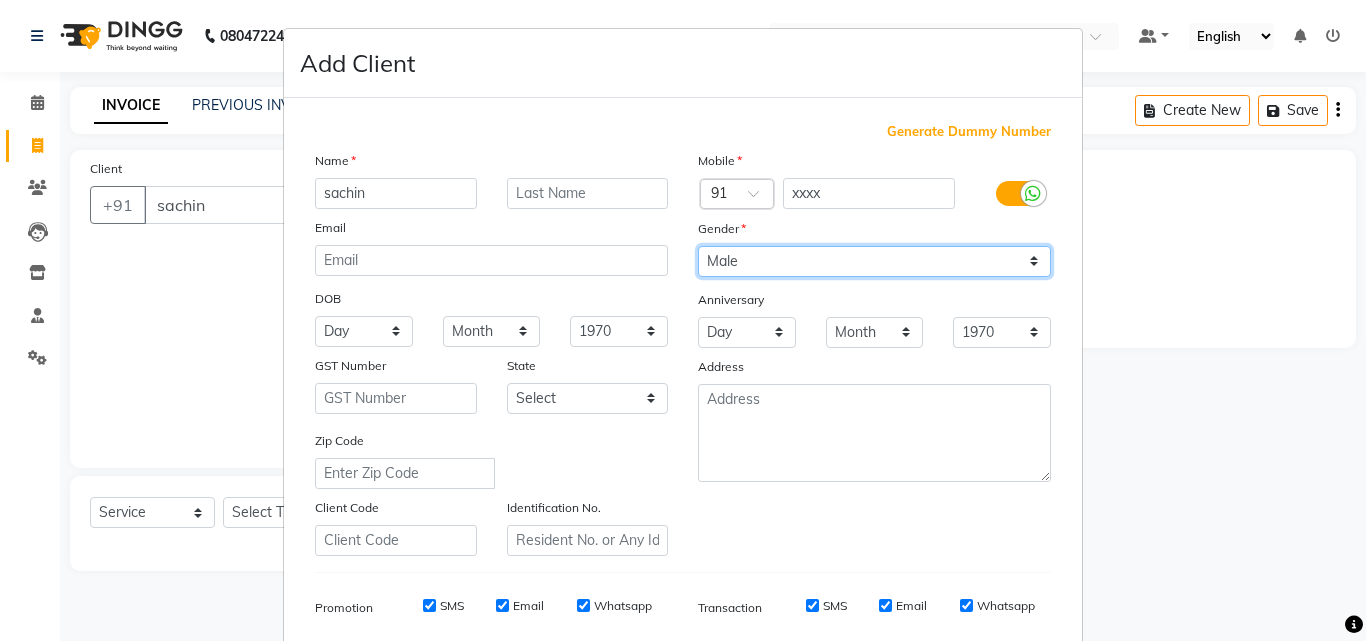 click on "Select Male Female Other Prefer Not To Say" at bounding box center [874, 261] 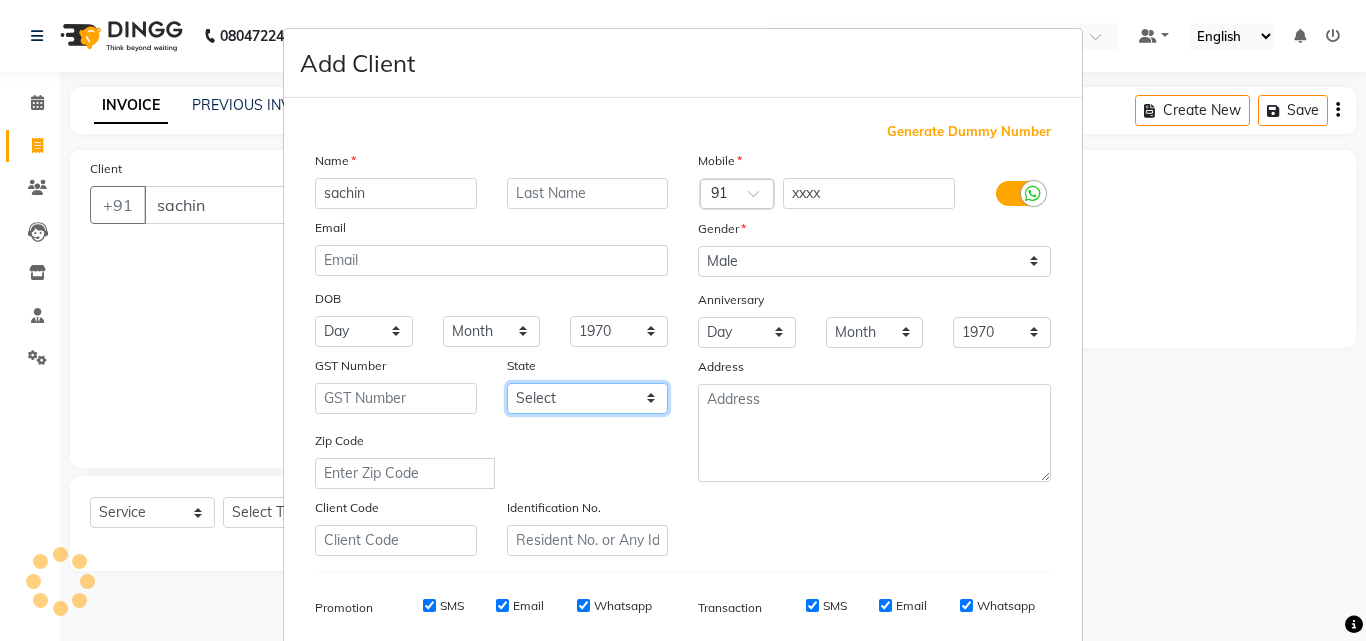 click on "Select Andaman and Nicobar Islands Andhra Pradesh Arunachal Pradesh Assam Bihar Chandigarh Chhattisgarh Dadra and Nagar Haveli Daman and Diu Delhi Goa Gujarat Haryana Himachal Pradesh Jammu and Kashmir Jharkhand Karnataka Kerala Lakshadweep Madhya Pradesh Maharashtra Manipur Meghalaya Mizoram Nagaland Odisha Pondicherry Punjab Rajasthan Sikkim Tamil Nadu Telangana Tripura Uttar Pradesh Uttarakhand West Bengal Ladakh Other Territory Centre Jurisdiction" at bounding box center [588, 398] 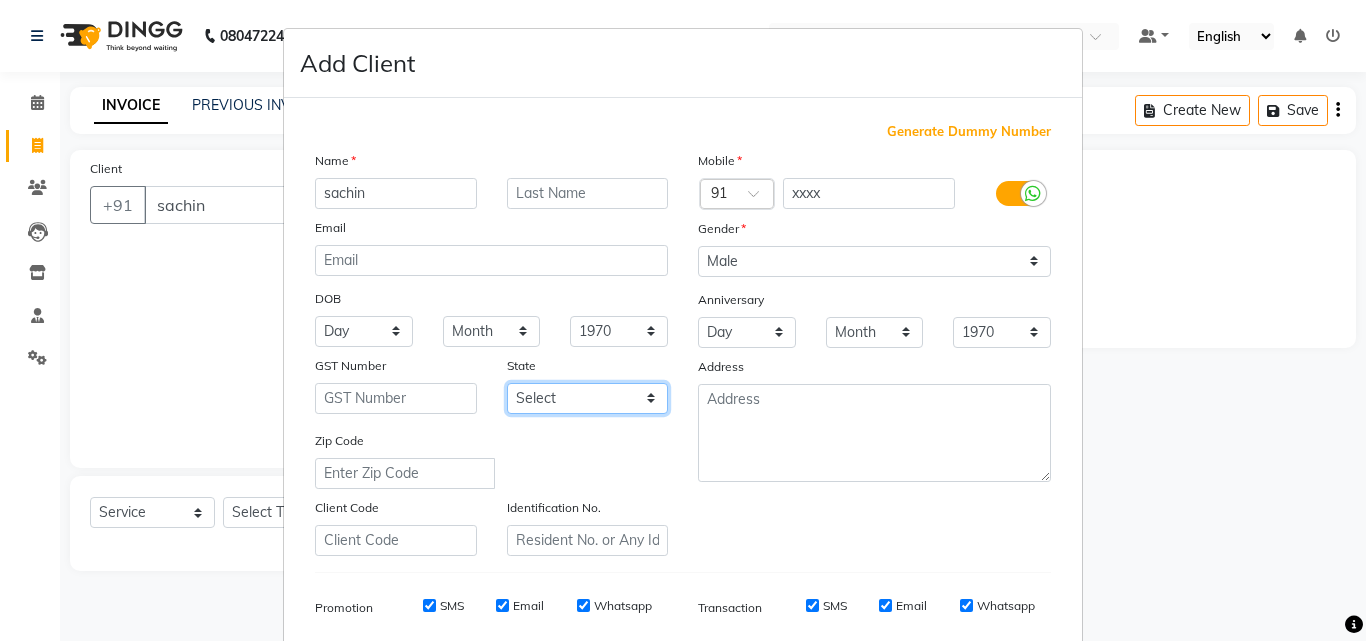 select on "7" 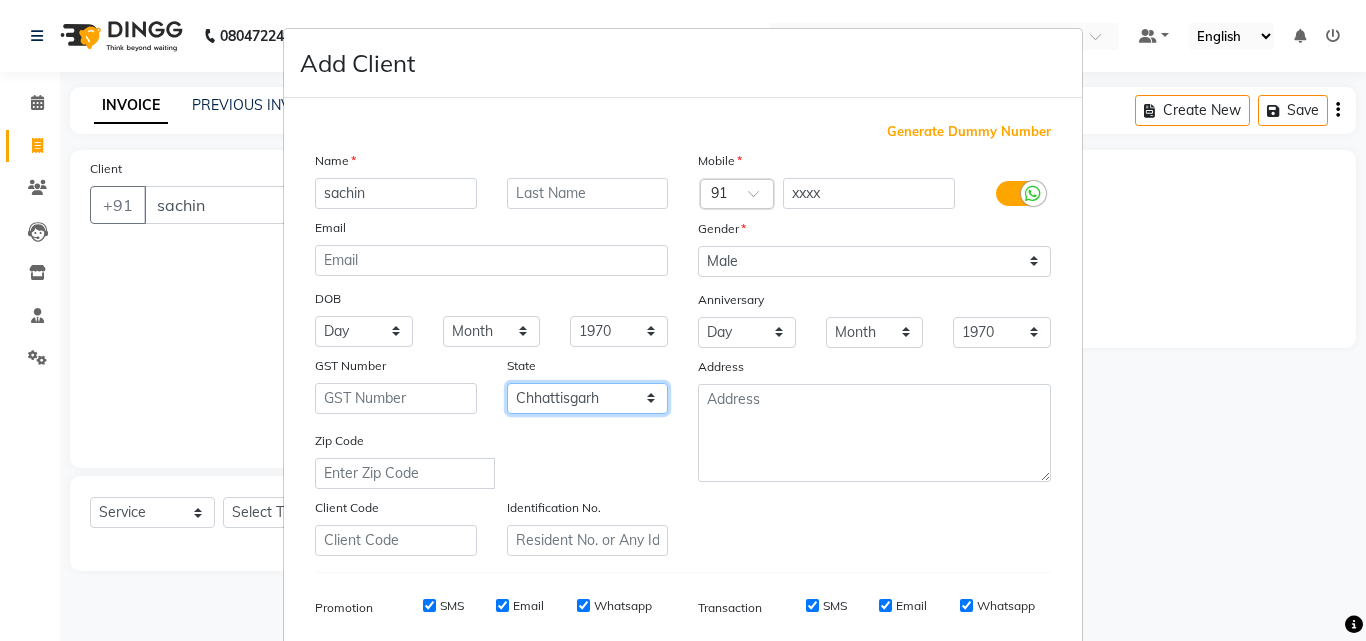 click on "Select Andaman and Nicobar Islands Andhra Pradesh Arunachal Pradesh Assam Bihar Chandigarh Chhattisgarh Dadra and Nagar Haveli Daman and Diu Delhi Goa Gujarat Haryana Himachal Pradesh Jammu and Kashmir Jharkhand Karnataka Kerala Lakshadweep Madhya Pradesh Maharashtra Manipur Meghalaya Mizoram Nagaland Odisha Pondicherry Punjab Rajasthan Sikkim Tamil Nadu Telangana Tripura Uttar Pradesh Uttarakhand West Bengal Ladakh Other Territory Centre Jurisdiction" at bounding box center (588, 398) 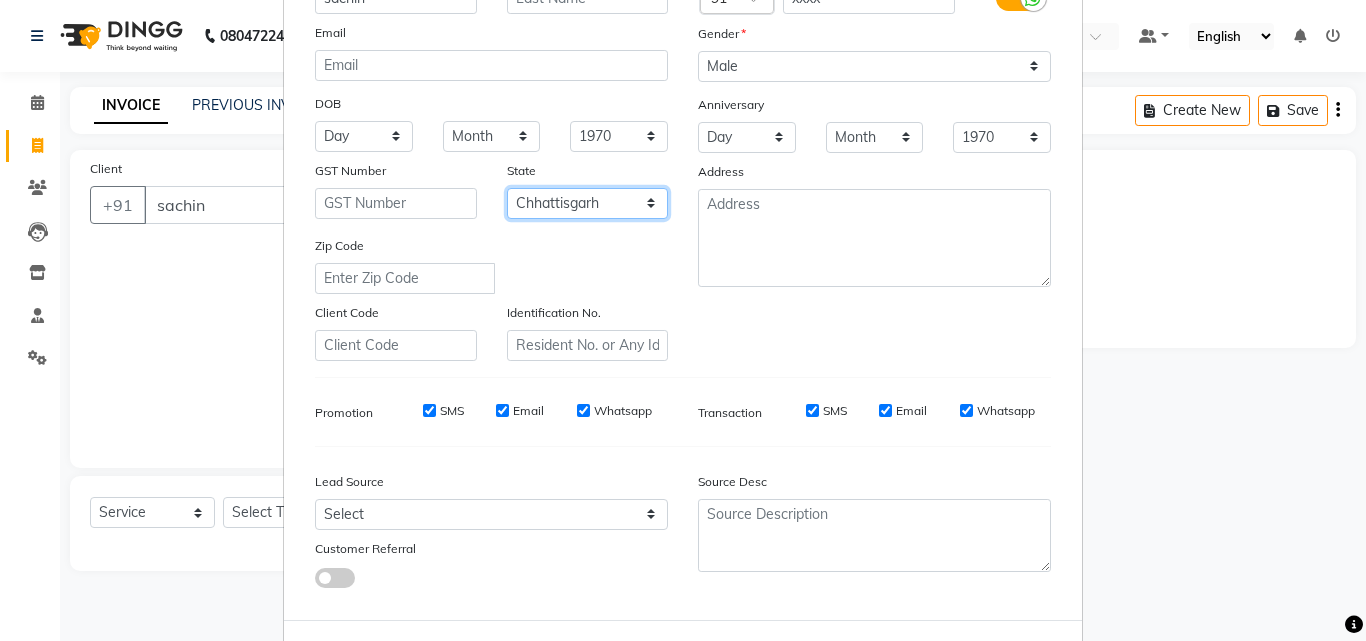 scroll, scrollTop: 282, scrollLeft: 0, axis: vertical 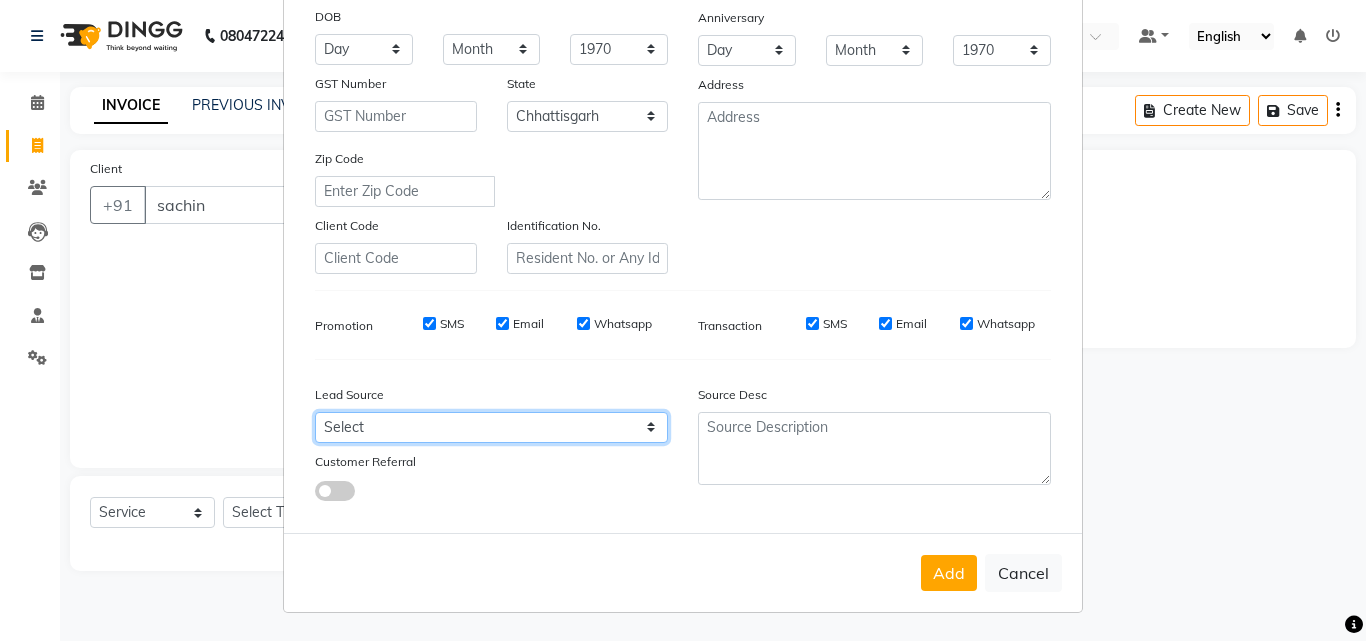 click on "Select Walk-in Referral Internet Friend Word of Mouth Advertisement Facebook JustDial Google Other" at bounding box center [491, 427] 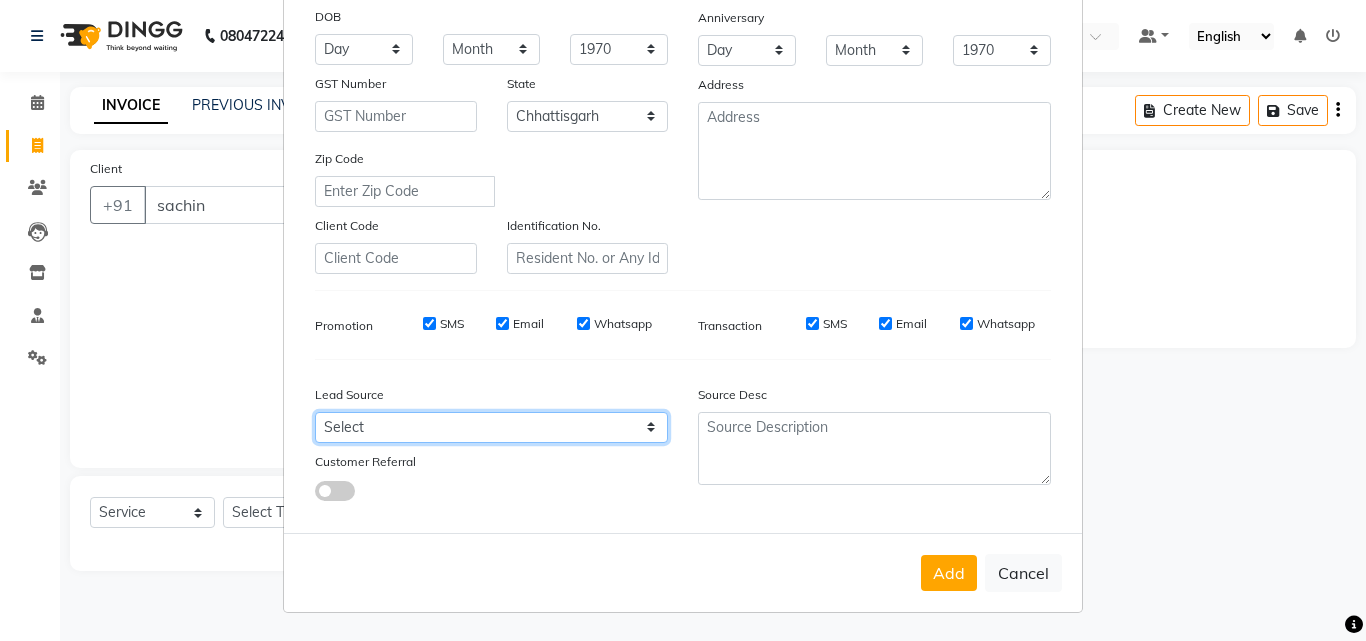 select on "48852" 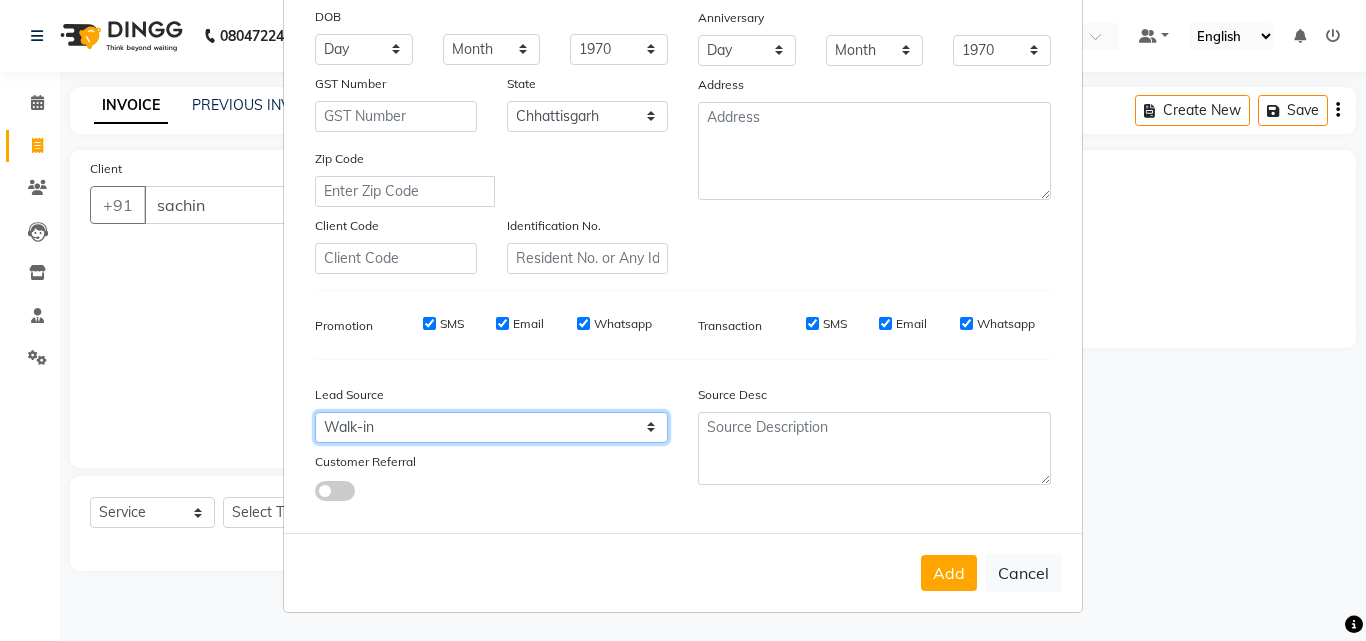 click on "Select Walk-in Referral Internet Friend Word of Mouth Advertisement Facebook JustDial Google Other" at bounding box center (491, 427) 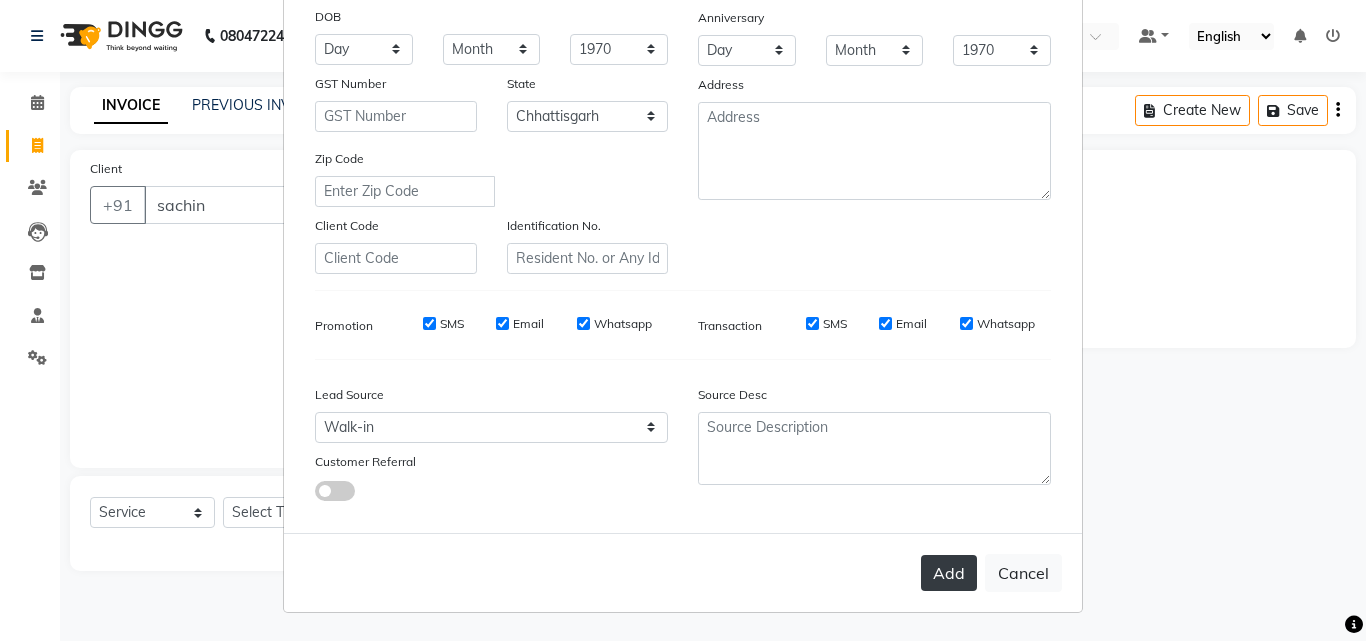 click on "Add" at bounding box center (949, 573) 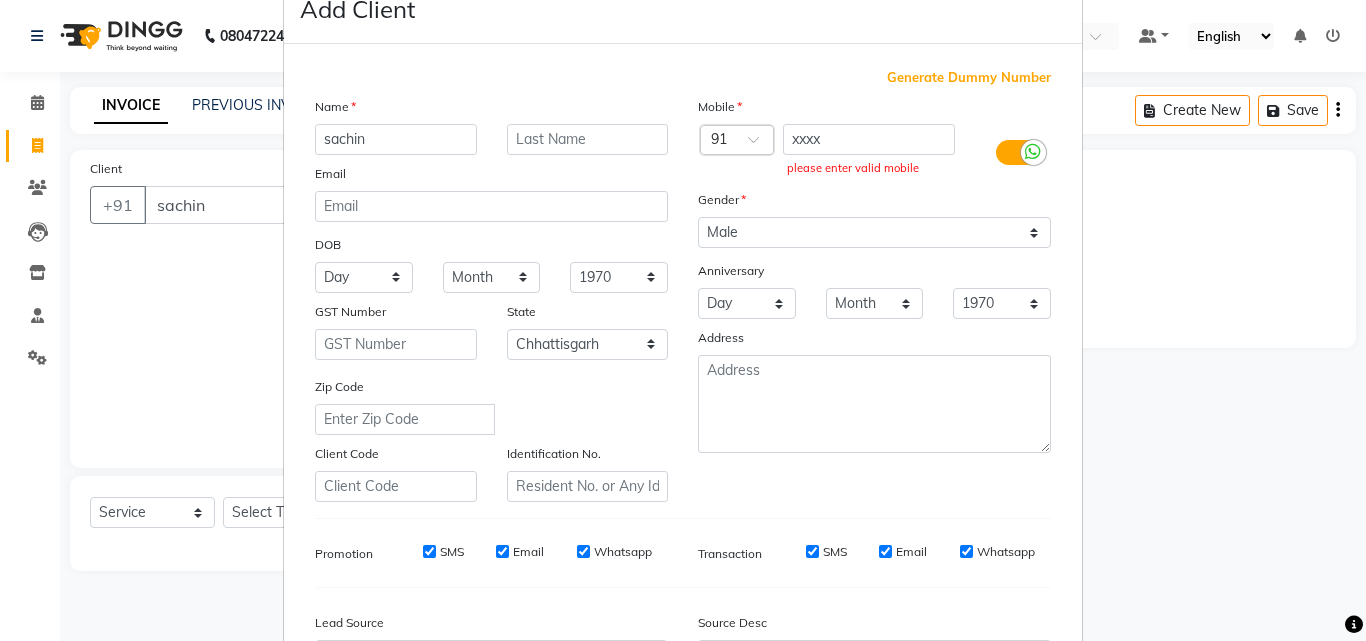 scroll, scrollTop: 100, scrollLeft: 0, axis: vertical 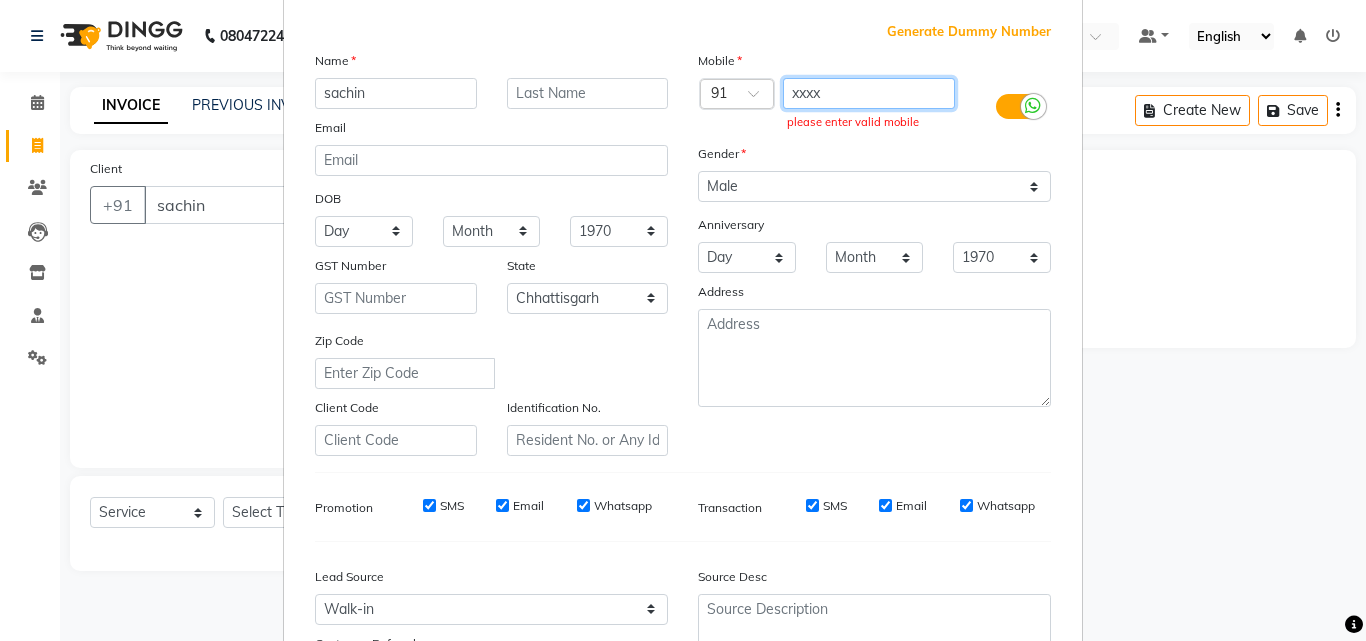 drag, startPoint x: 860, startPoint y: 101, endPoint x: 785, endPoint y: 101, distance: 75 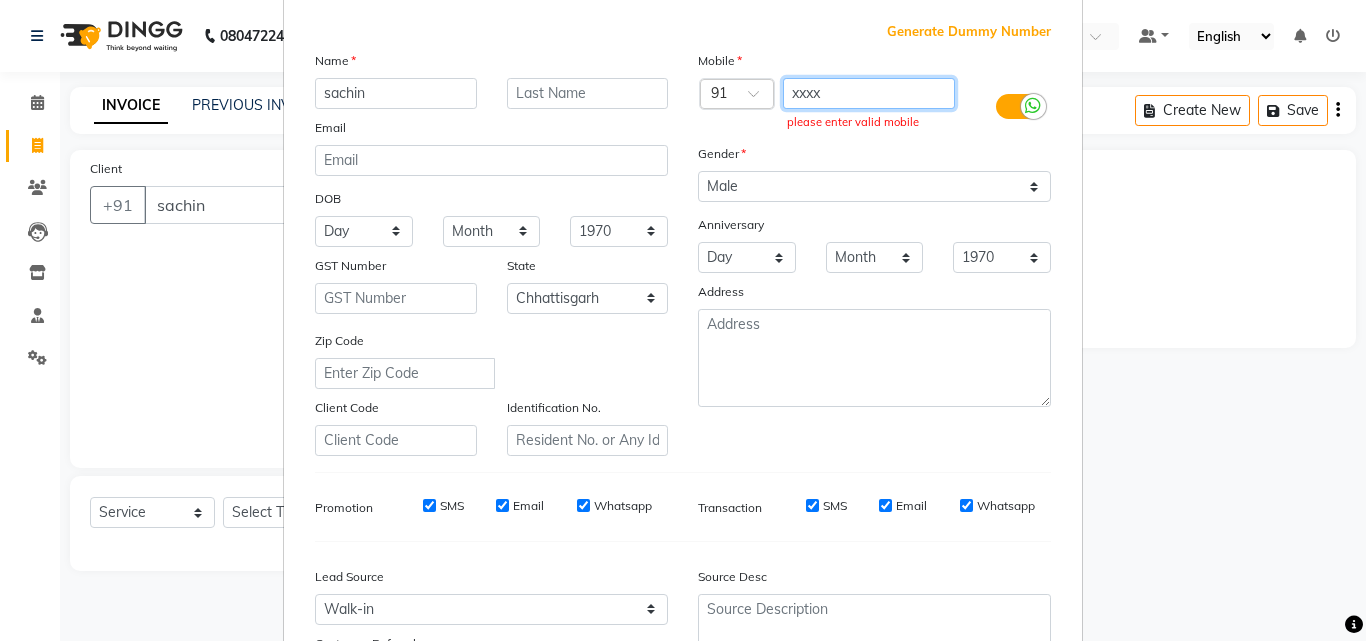 click on "xxxx" at bounding box center (869, 93) 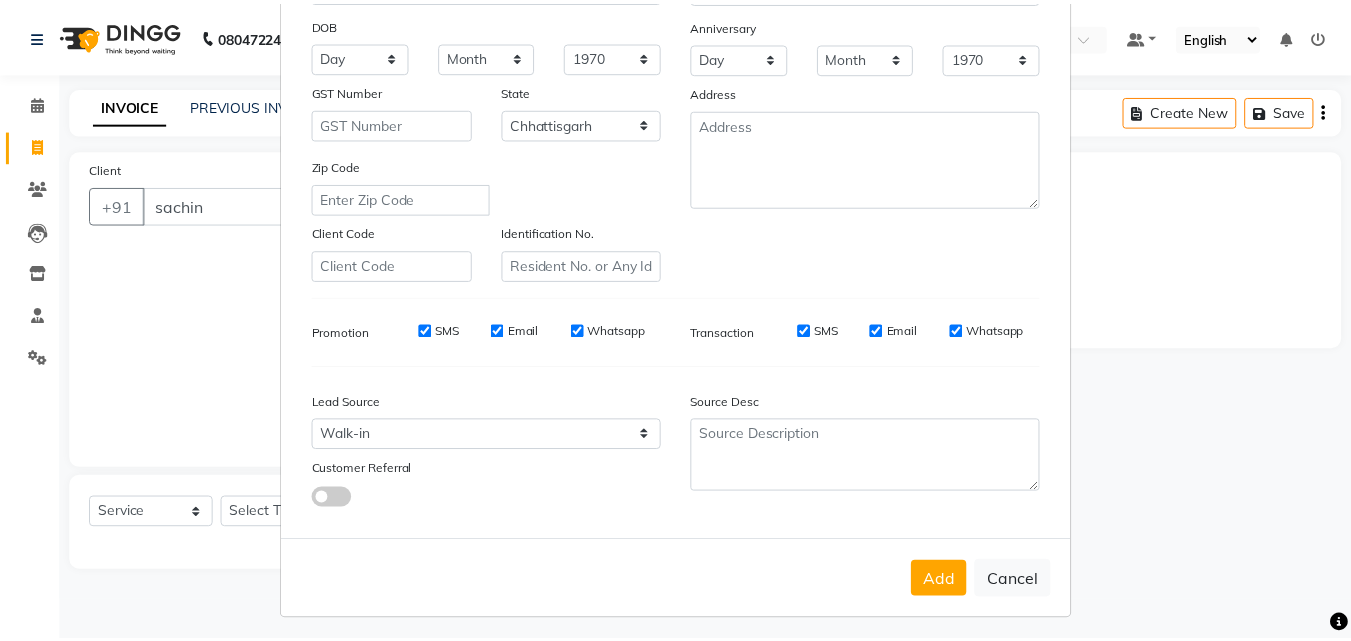 scroll, scrollTop: 282, scrollLeft: 0, axis: vertical 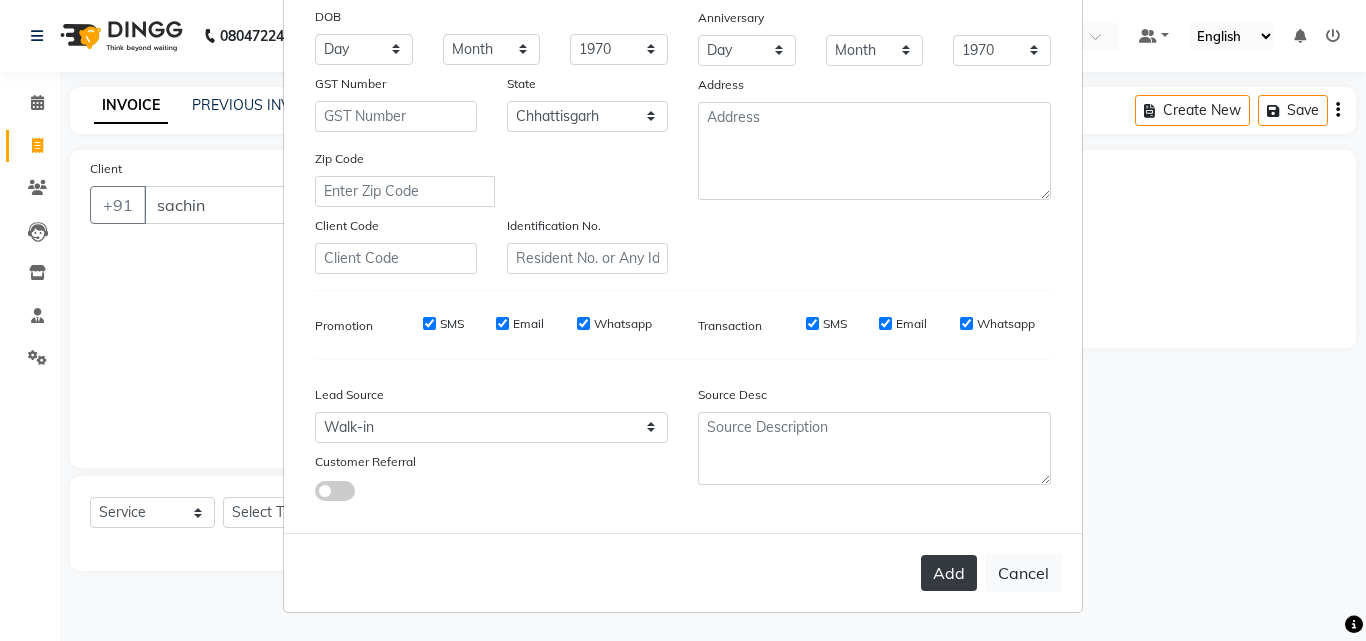 type on "[PHONE]" 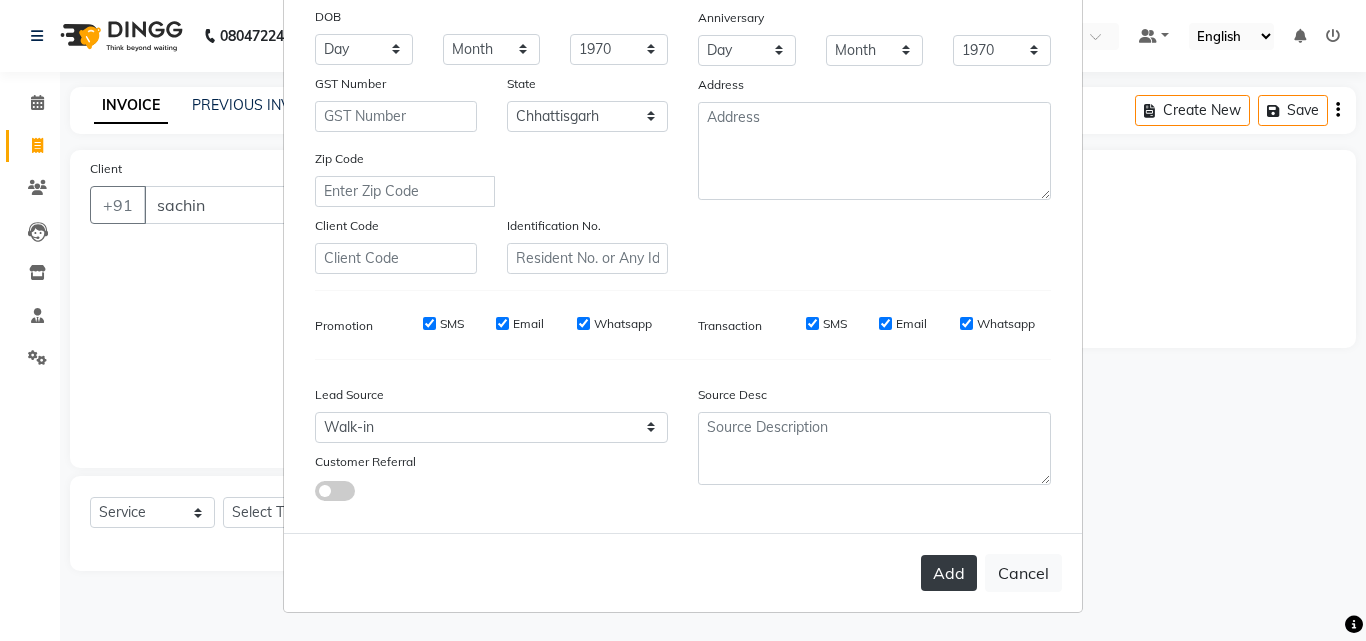 click on "Add" at bounding box center (949, 573) 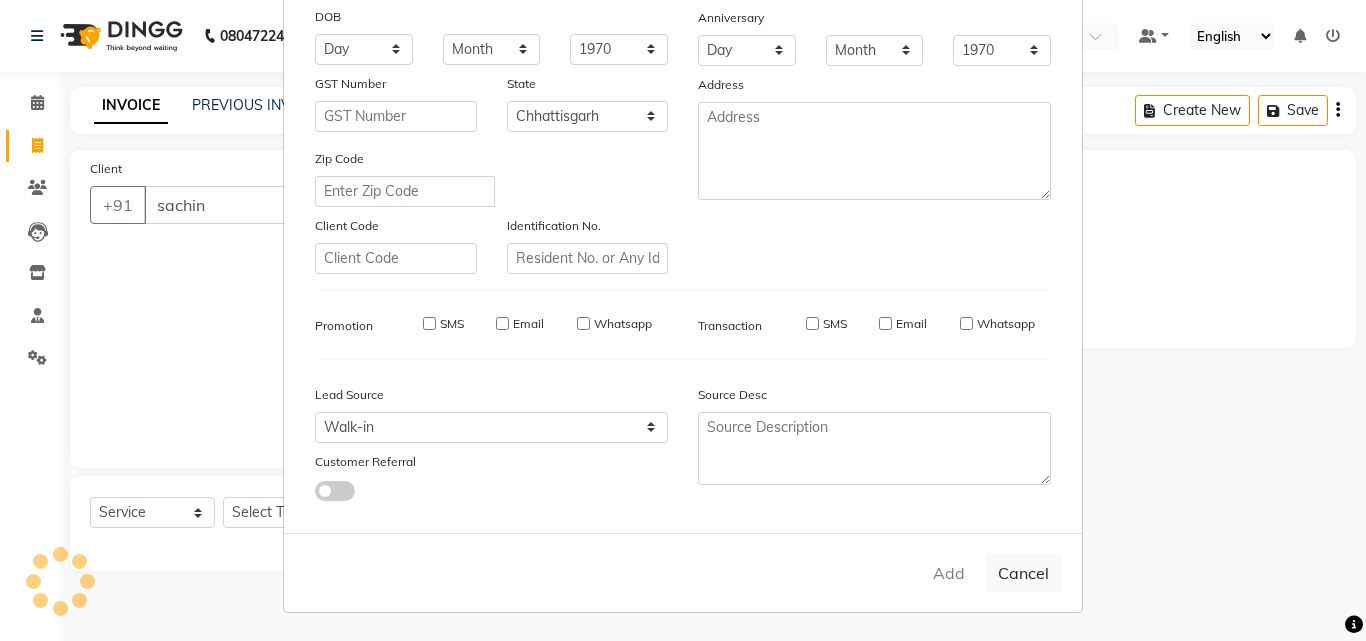 type on "78******20" 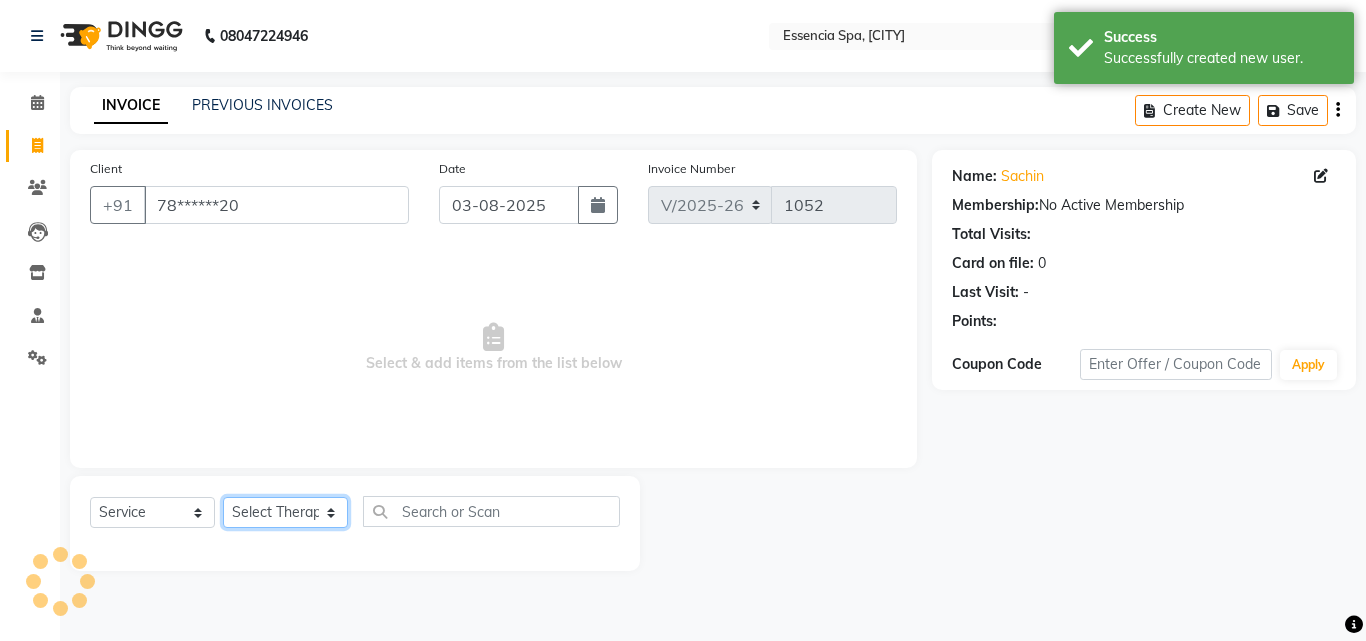 click on "Select Therapist [FIRST] [FIRST] [FIRST] [FIRST] [FIRST] [FIRST] [FIRST]" 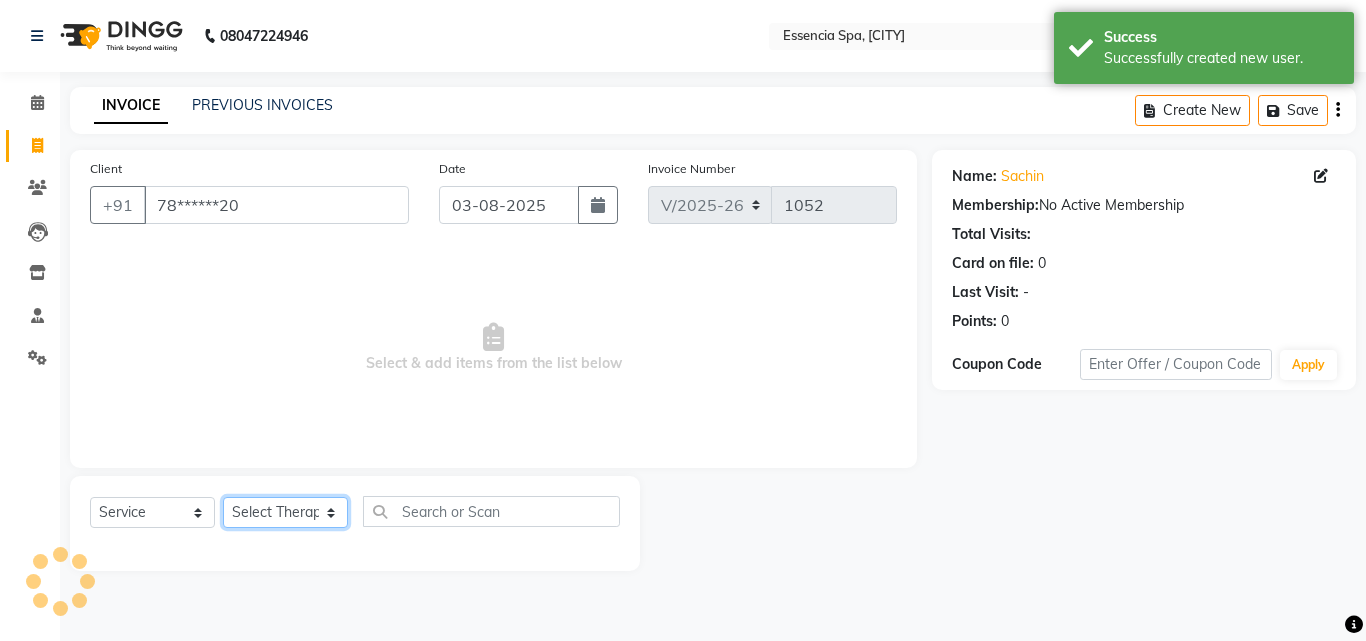 select on "[NUMBER]" 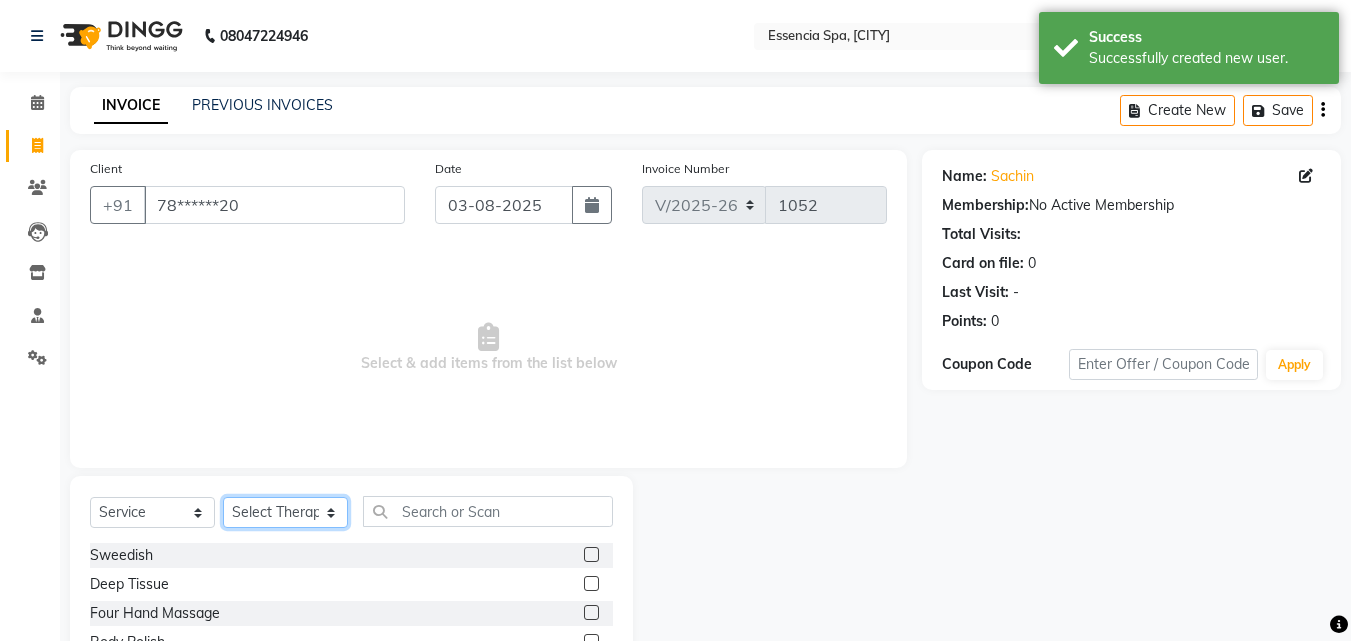 scroll, scrollTop: 160, scrollLeft: 0, axis: vertical 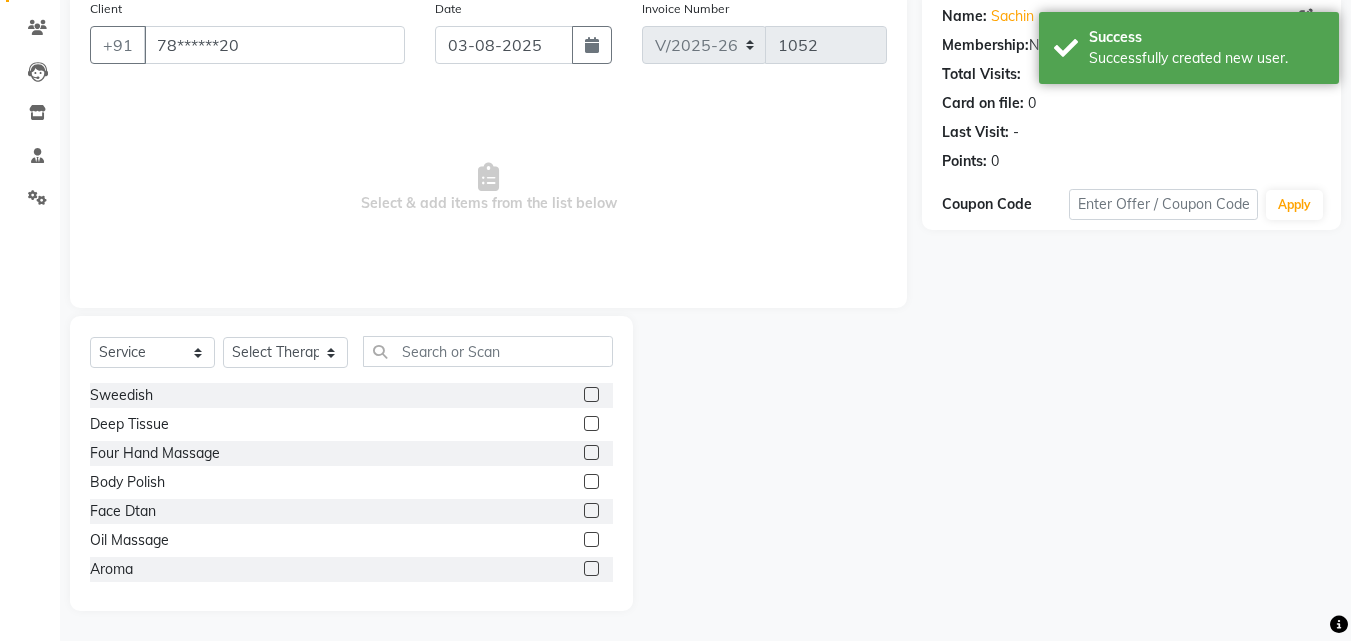 click 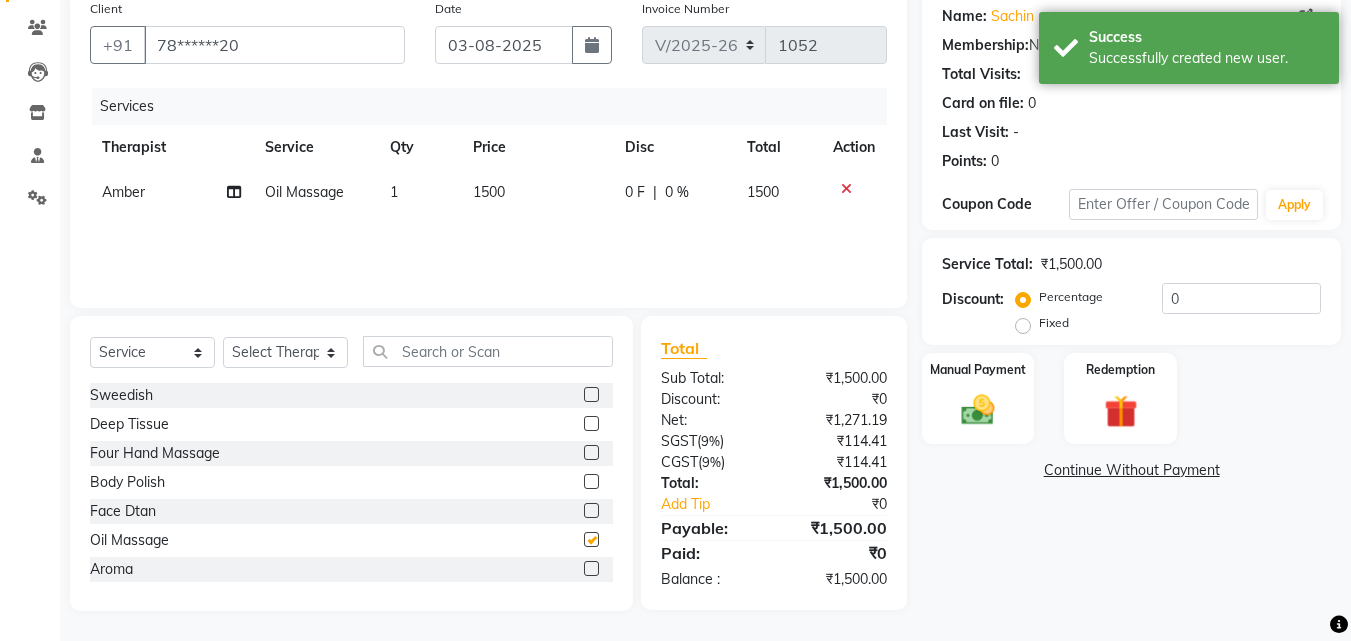 checkbox on "false" 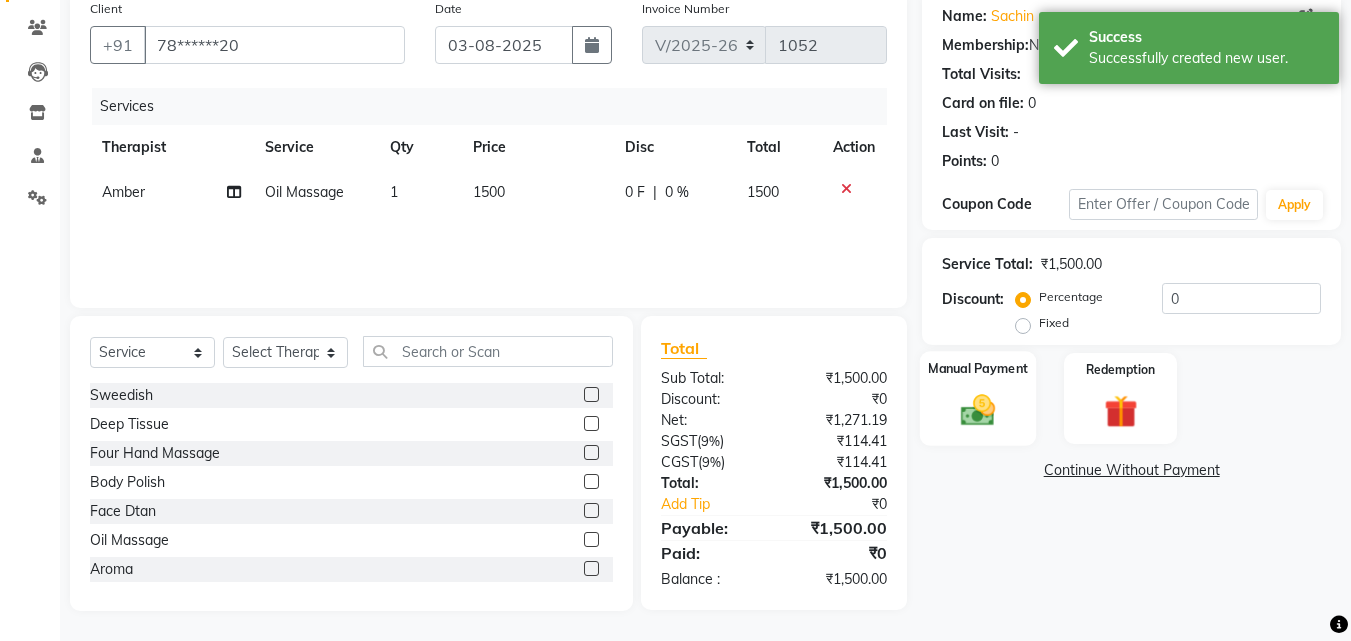 click 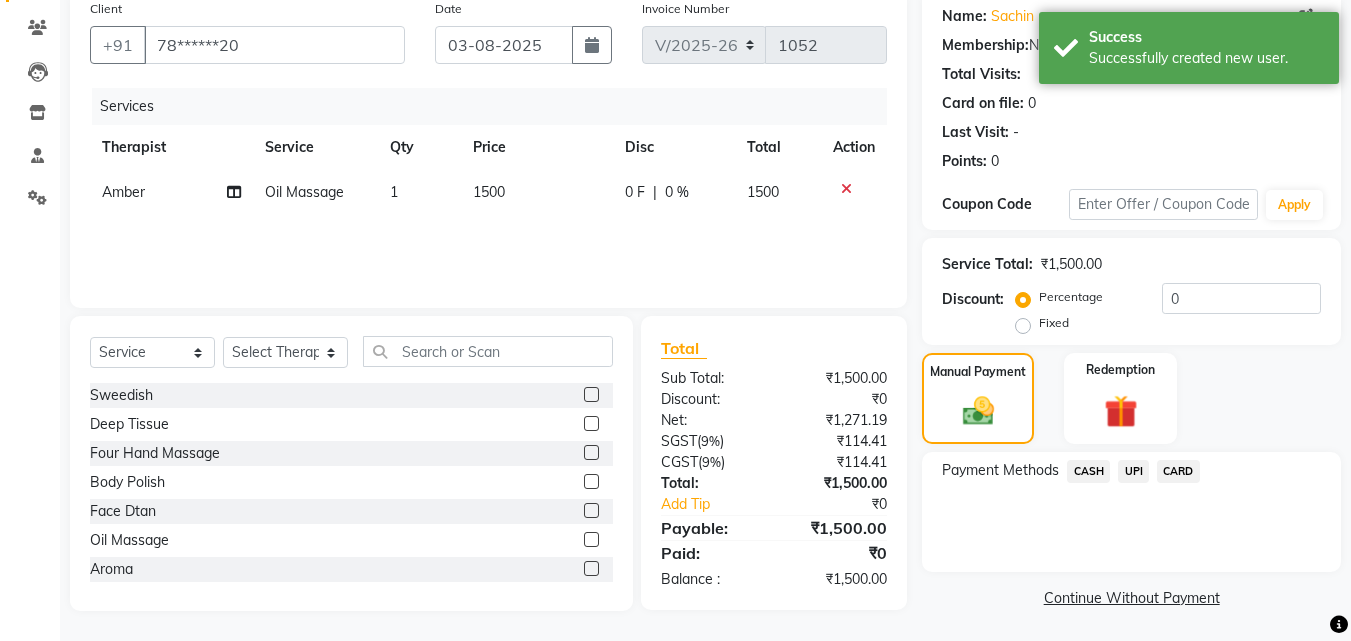 click on "CASH" 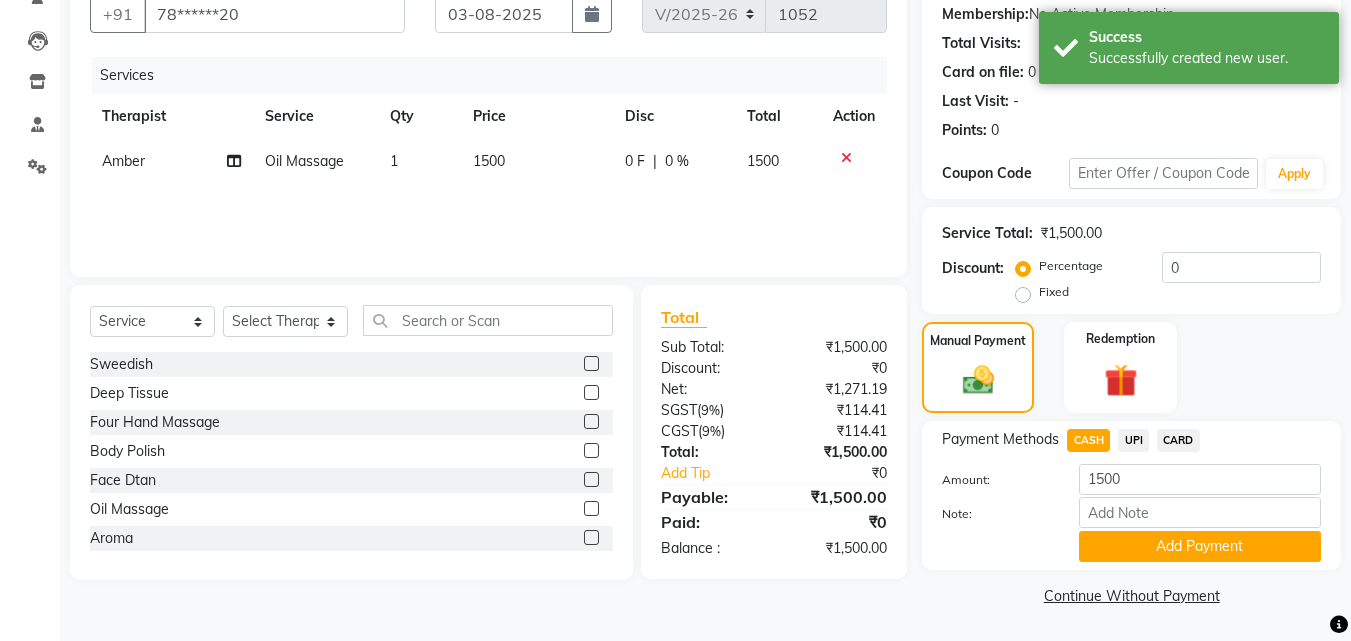 click on "Add Payment" 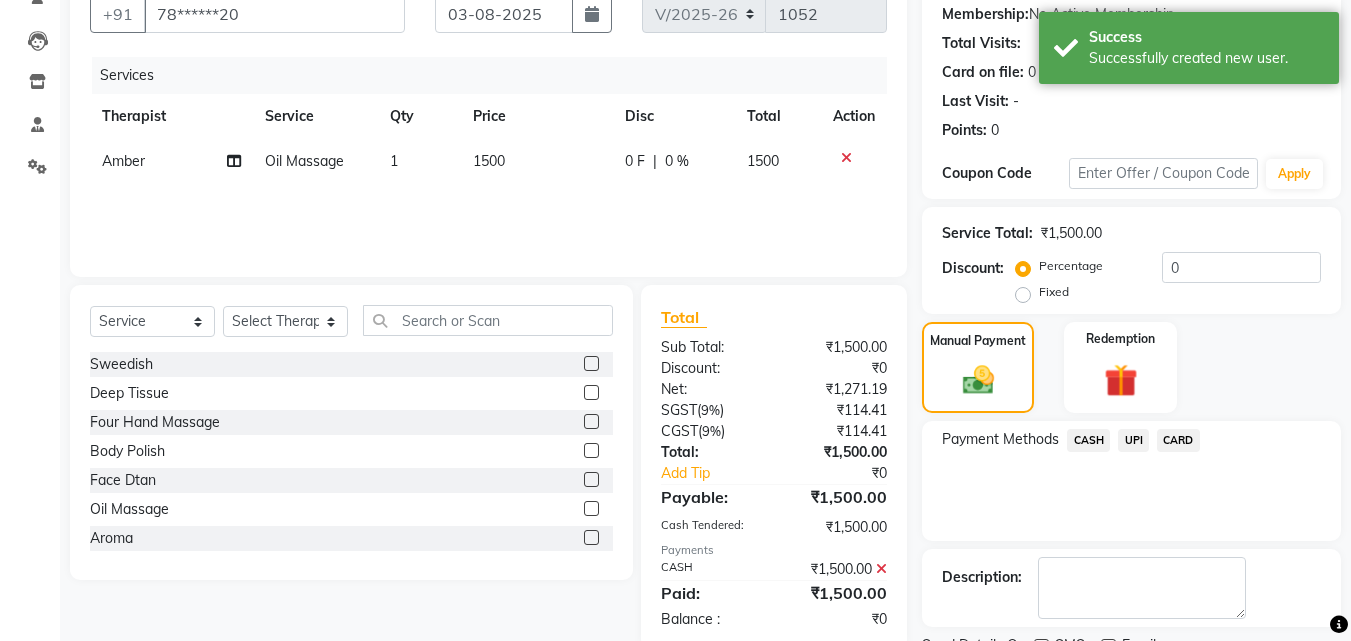 scroll, scrollTop: 275, scrollLeft: 0, axis: vertical 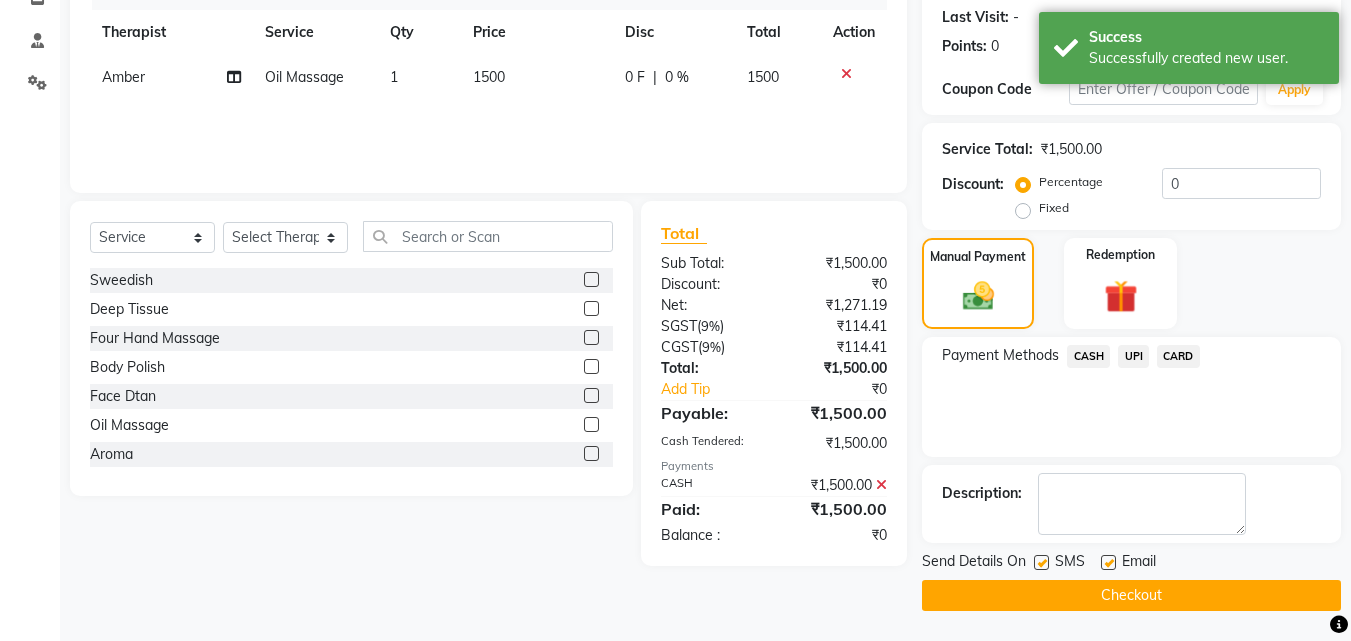 click 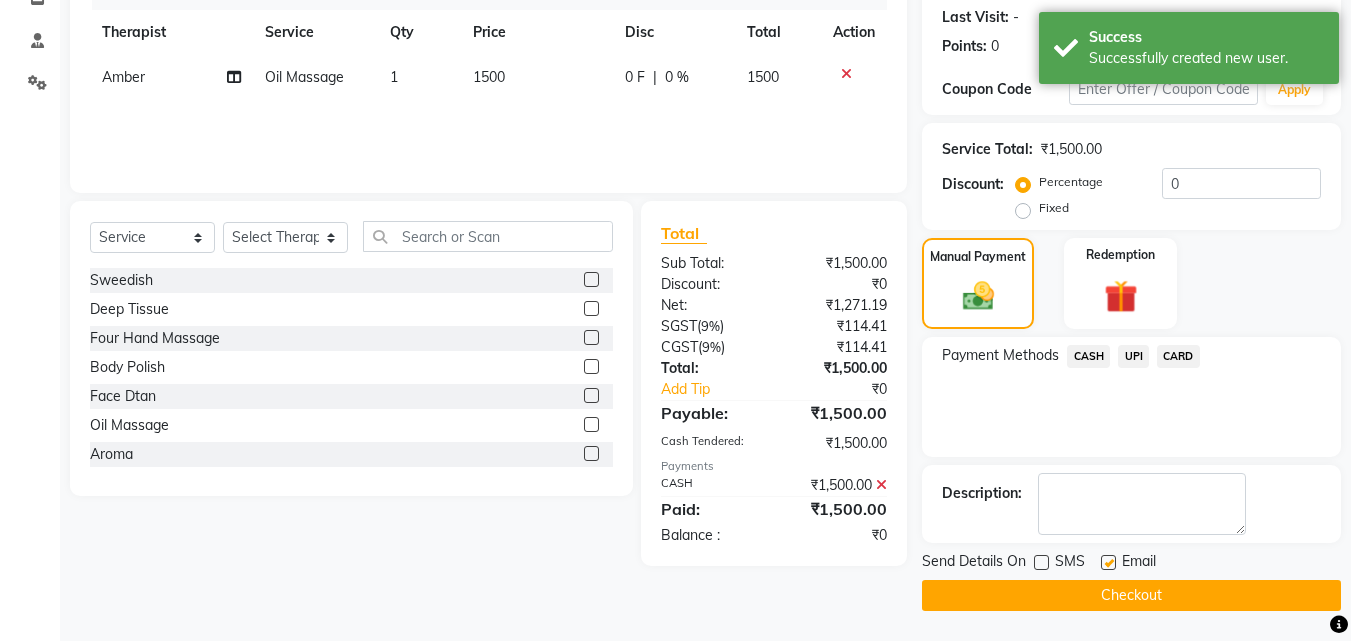 click 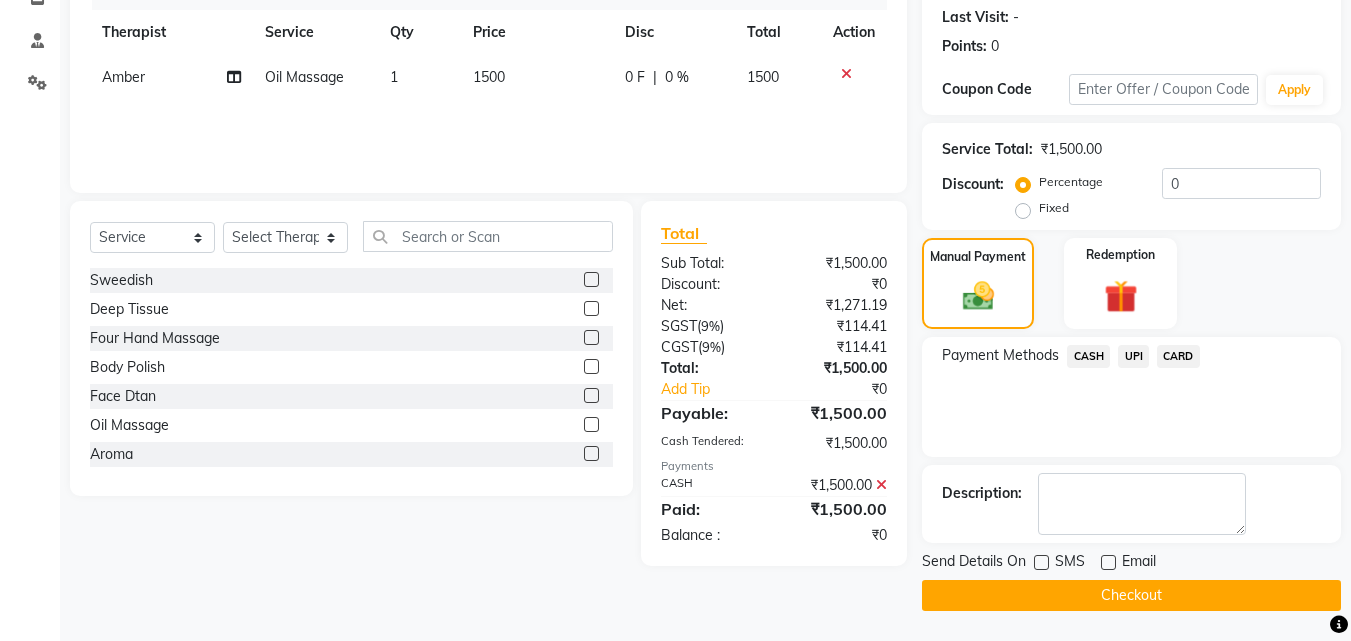 click on "Checkout" 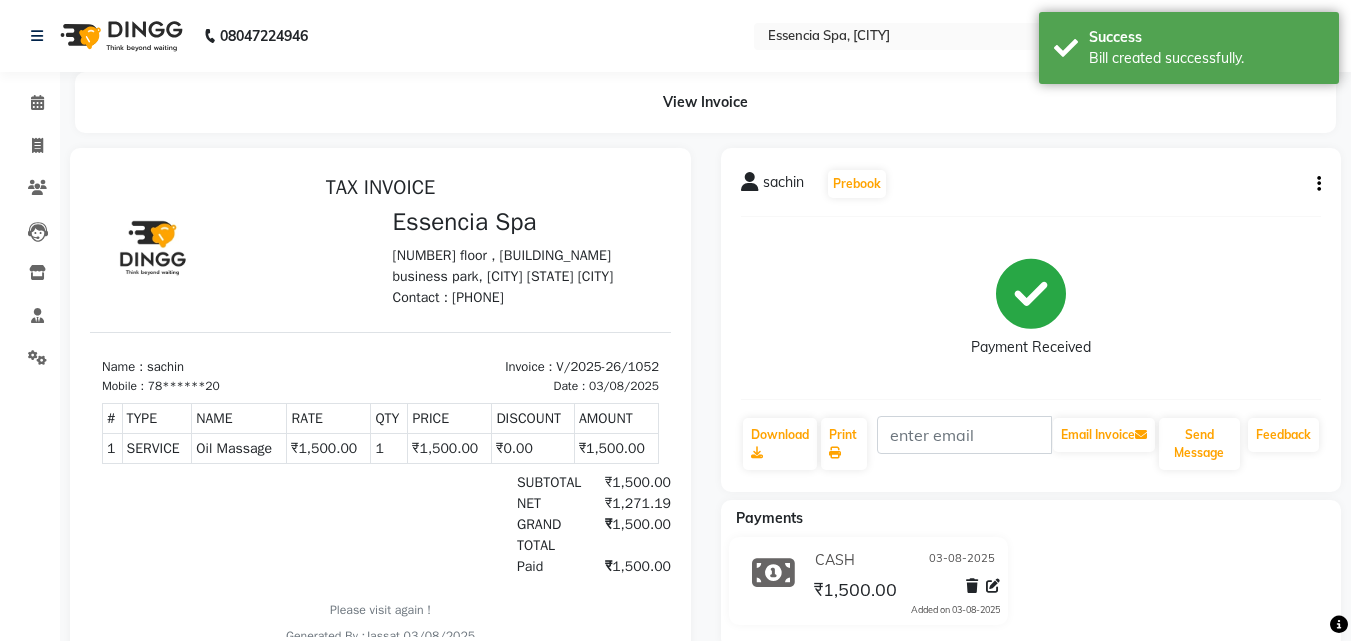 scroll, scrollTop: 0, scrollLeft: 0, axis: both 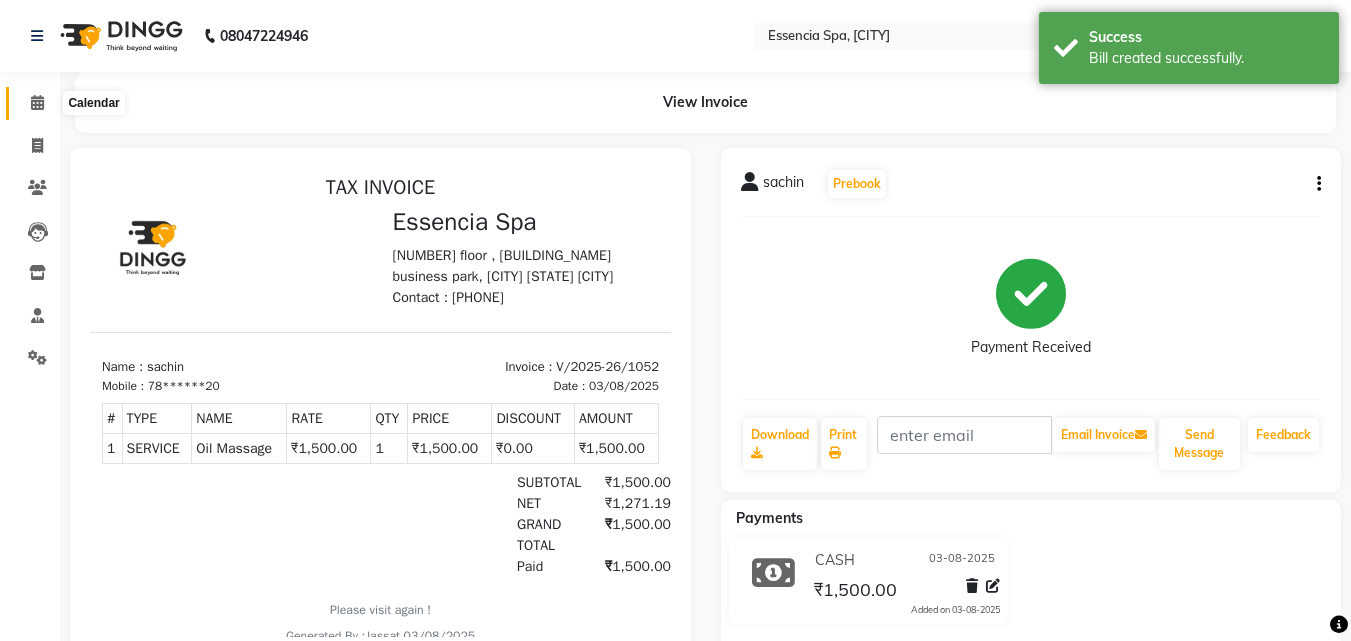 click 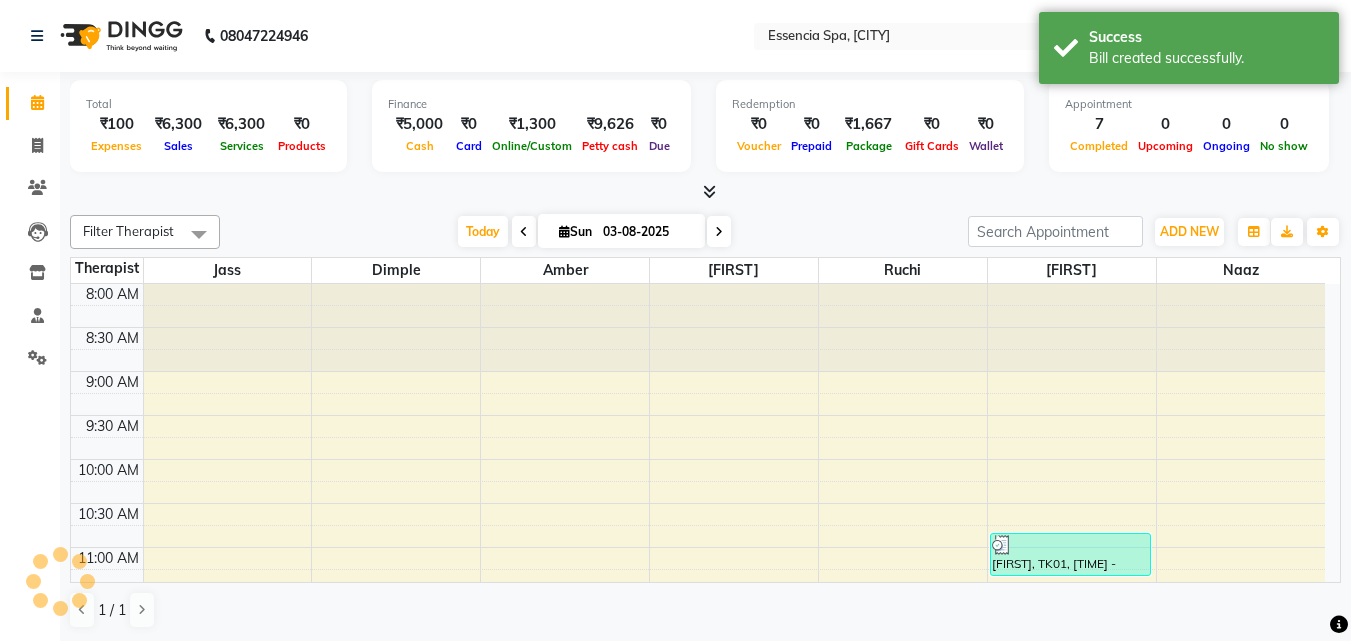 scroll, scrollTop: 0, scrollLeft: 0, axis: both 